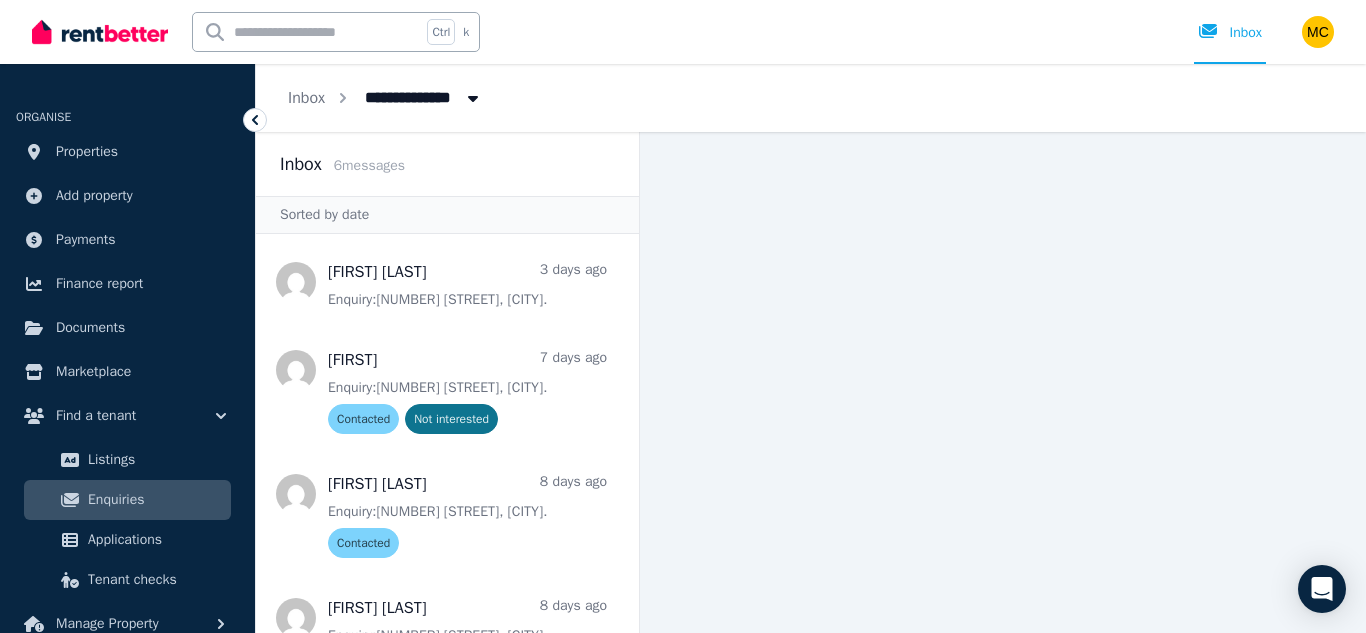 scroll, scrollTop: 0, scrollLeft: 0, axis: both 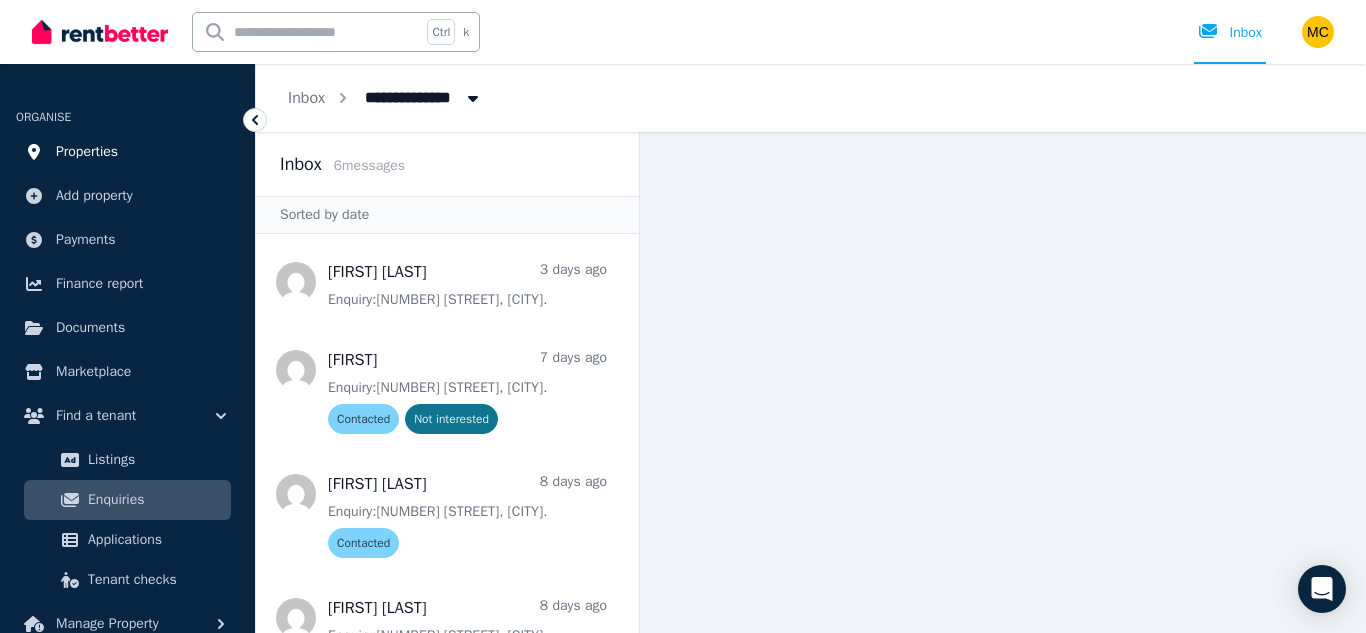 click on "Properties" at bounding box center [87, 152] 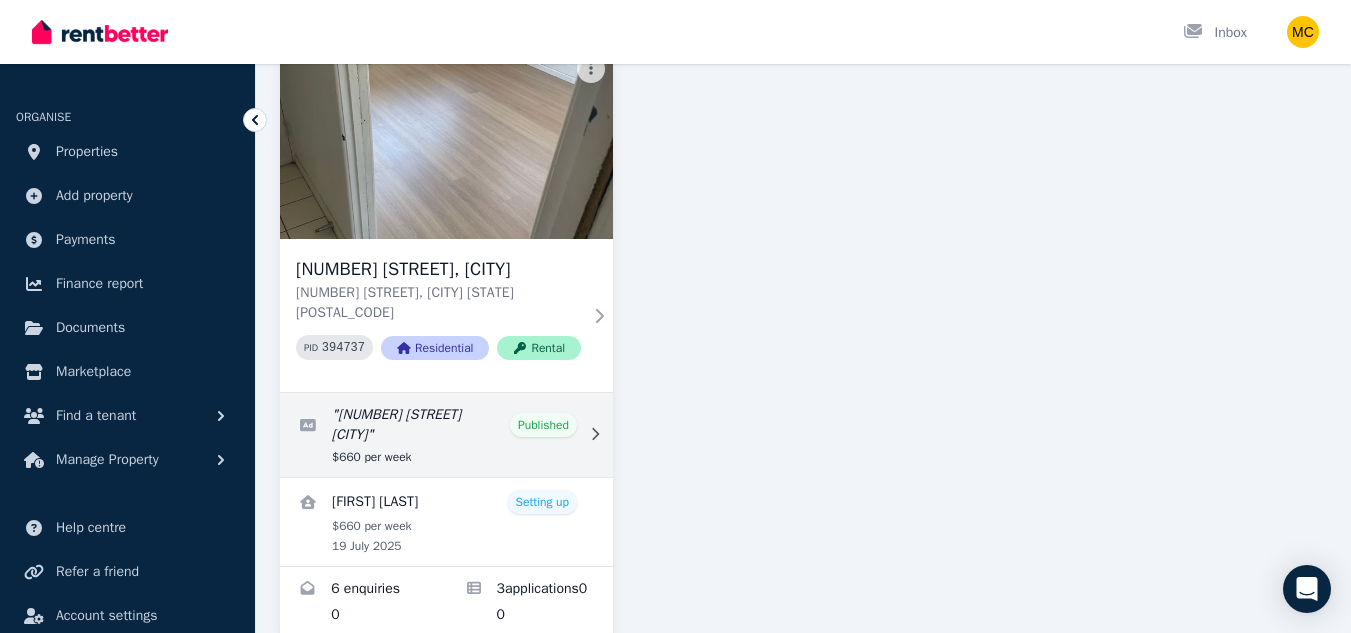 scroll, scrollTop: 197, scrollLeft: 0, axis: vertical 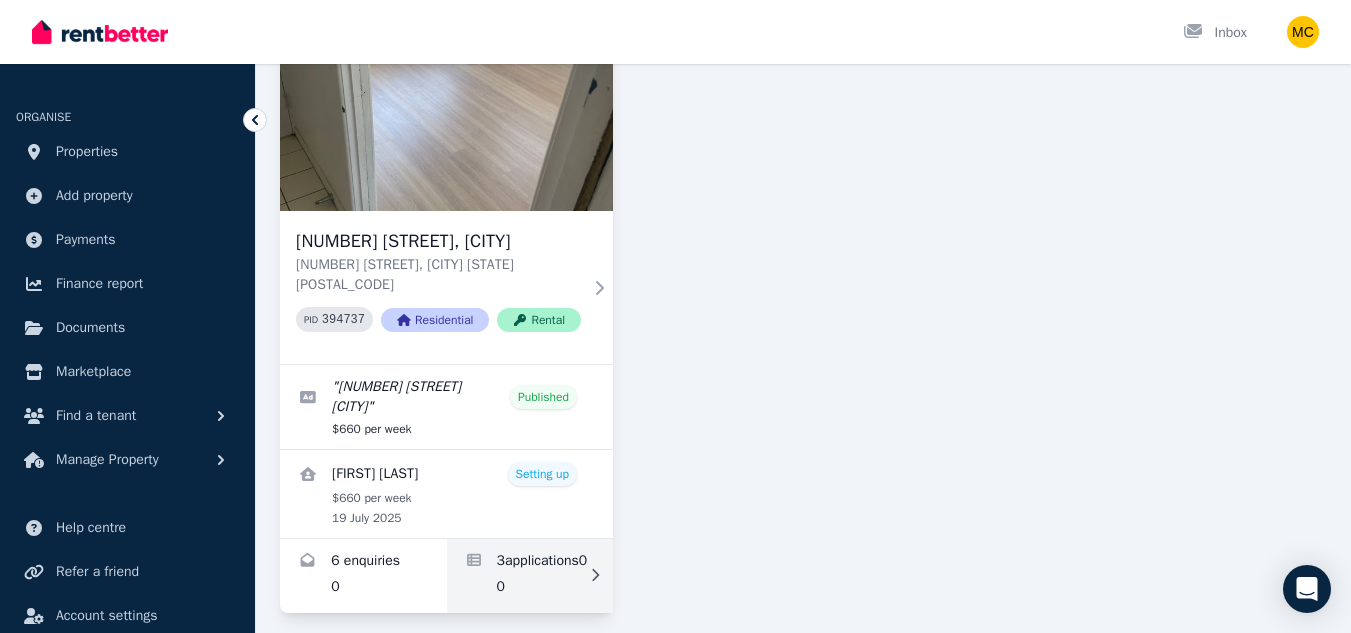 click at bounding box center [530, 576] 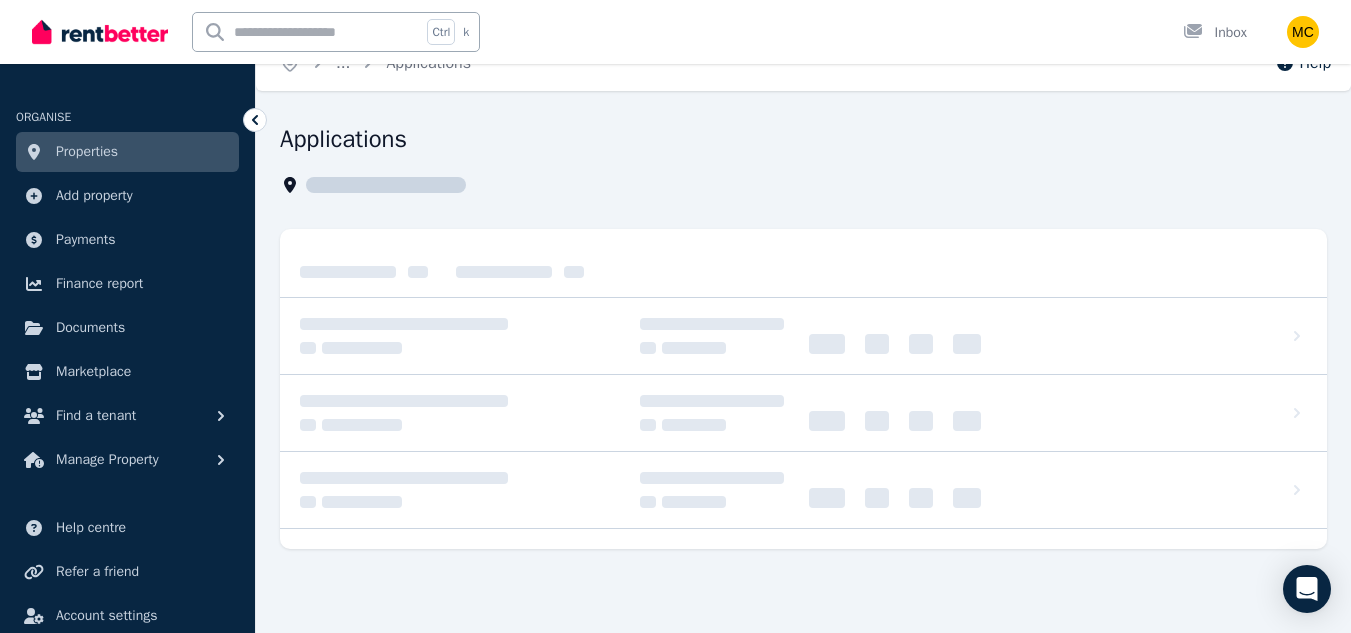 scroll, scrollTop: 0, scrollLeft: 0, axis: both 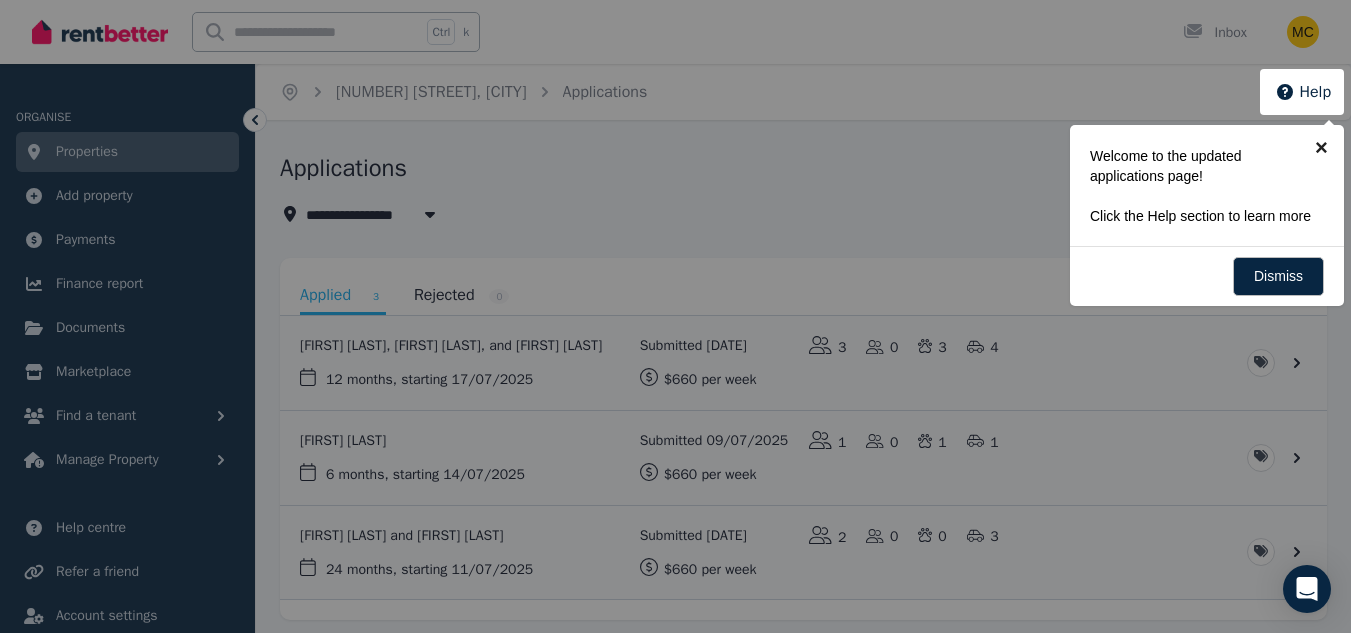 click on "×" at bounding box center (1321, 147) 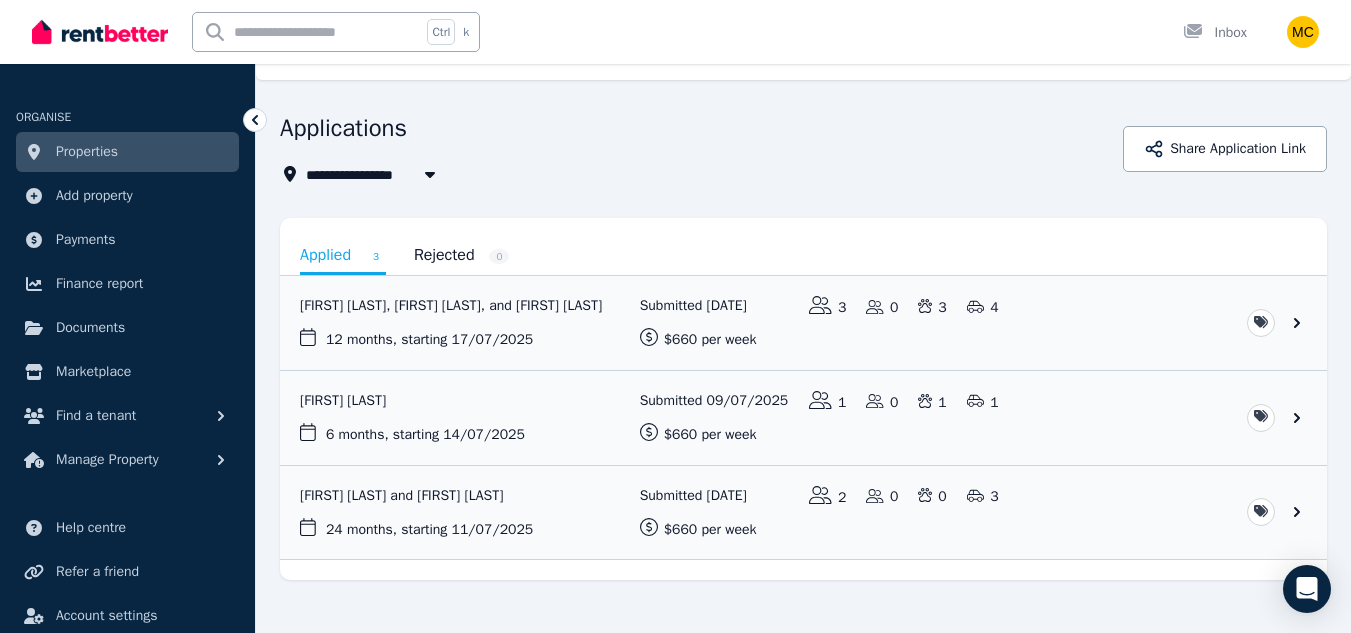 scroll, scrollTop: 68, scrollLeft: 0, axis: vertical 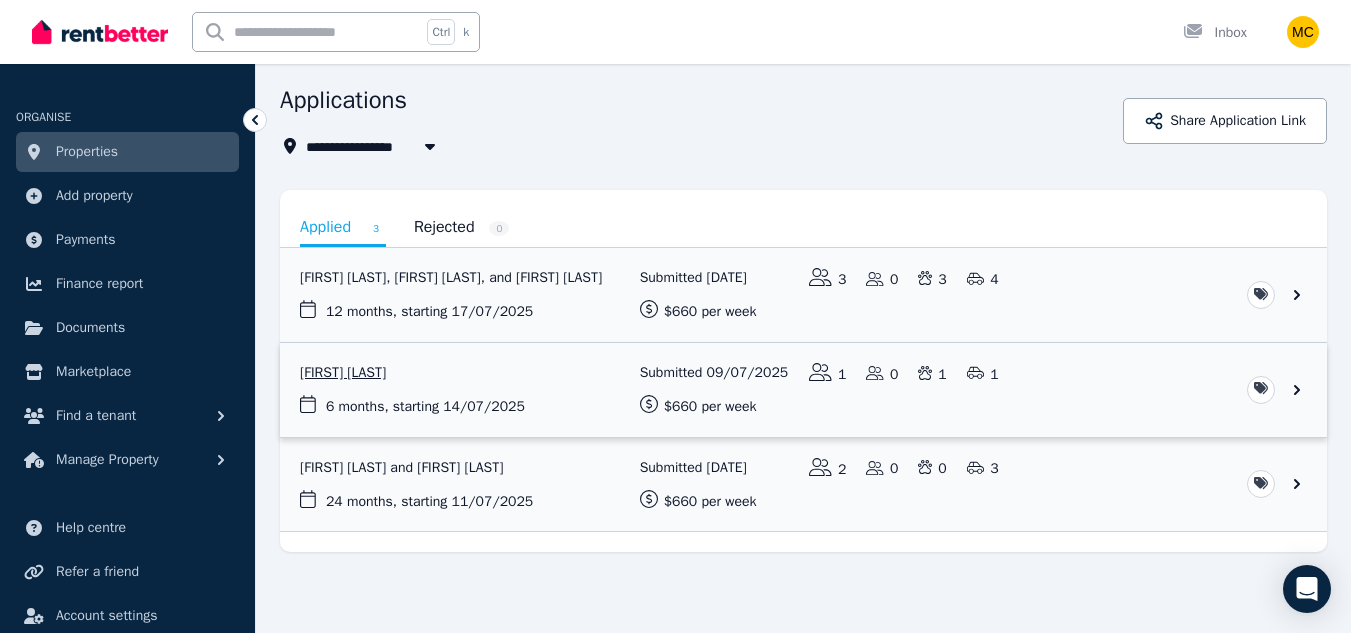 click at bounding box center (803, 390) 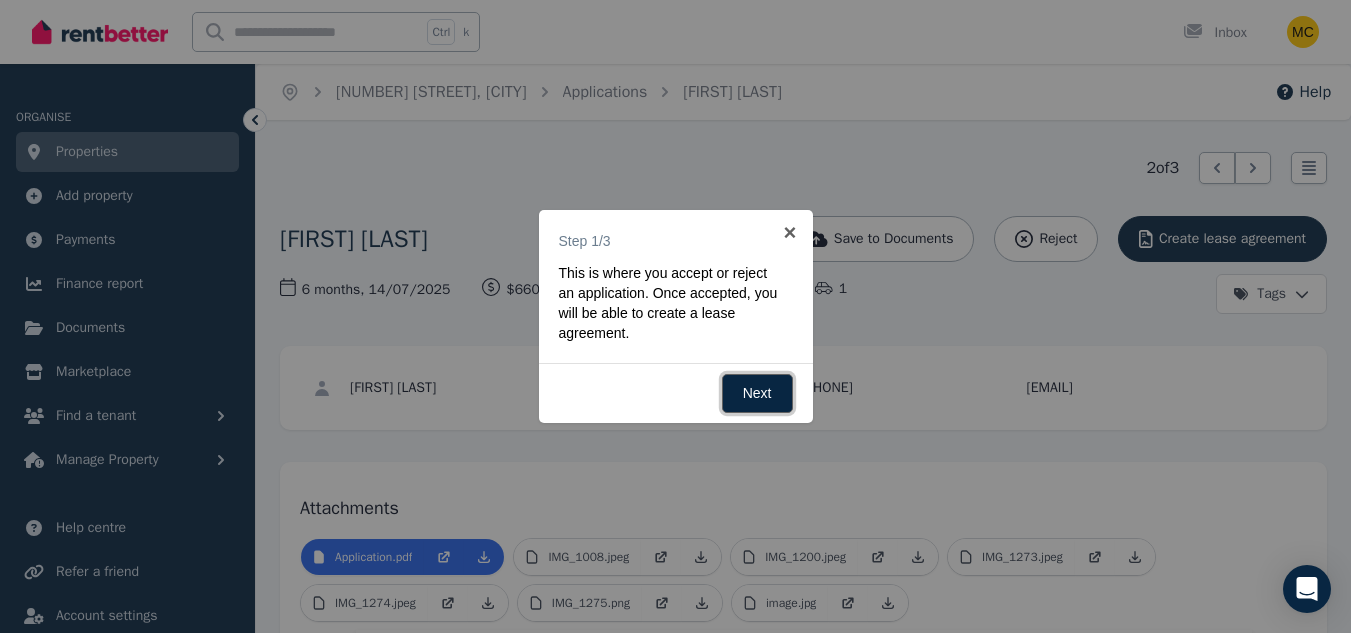 click on "Next" at bounding box center (757, 393) 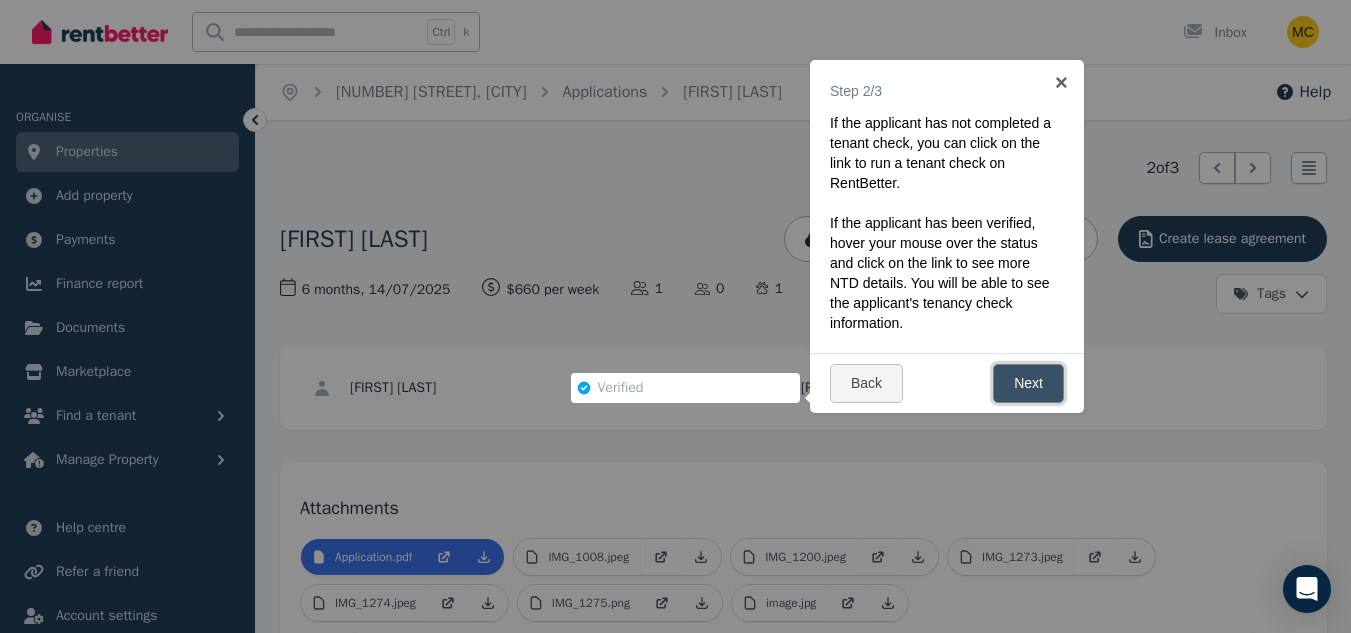 click on "Next" at bounding box center (1028, 383) 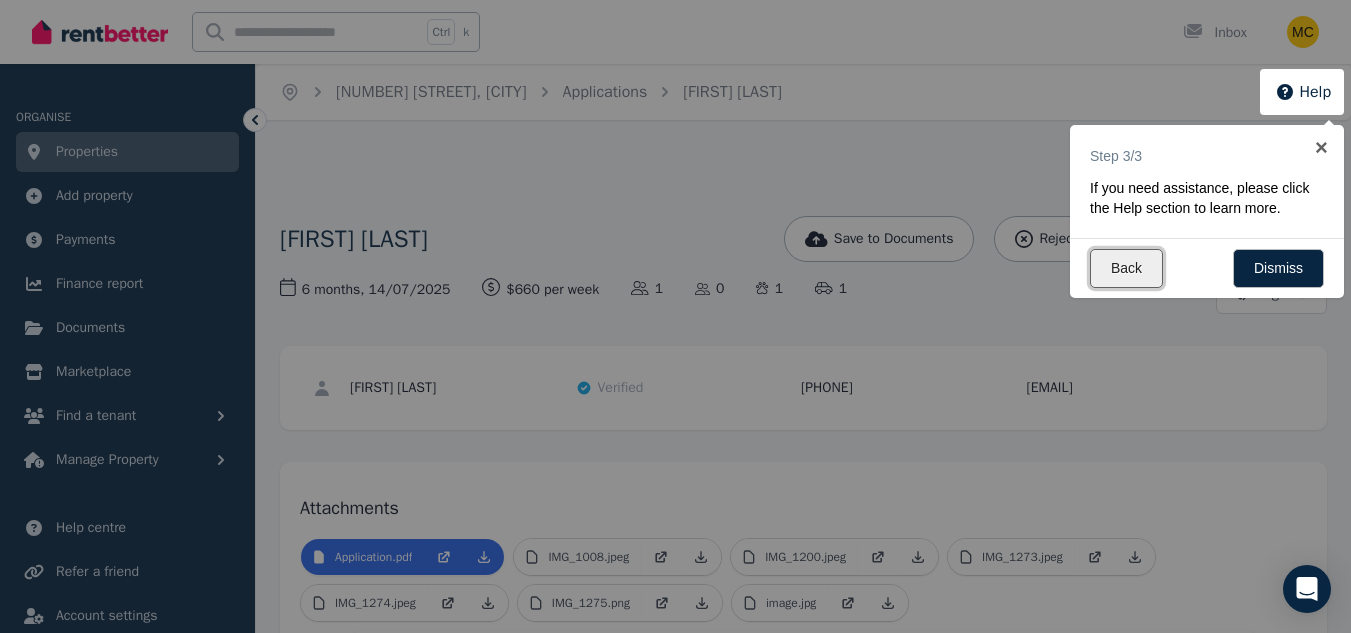 click on "Back" at bounding box center [1126, 268] 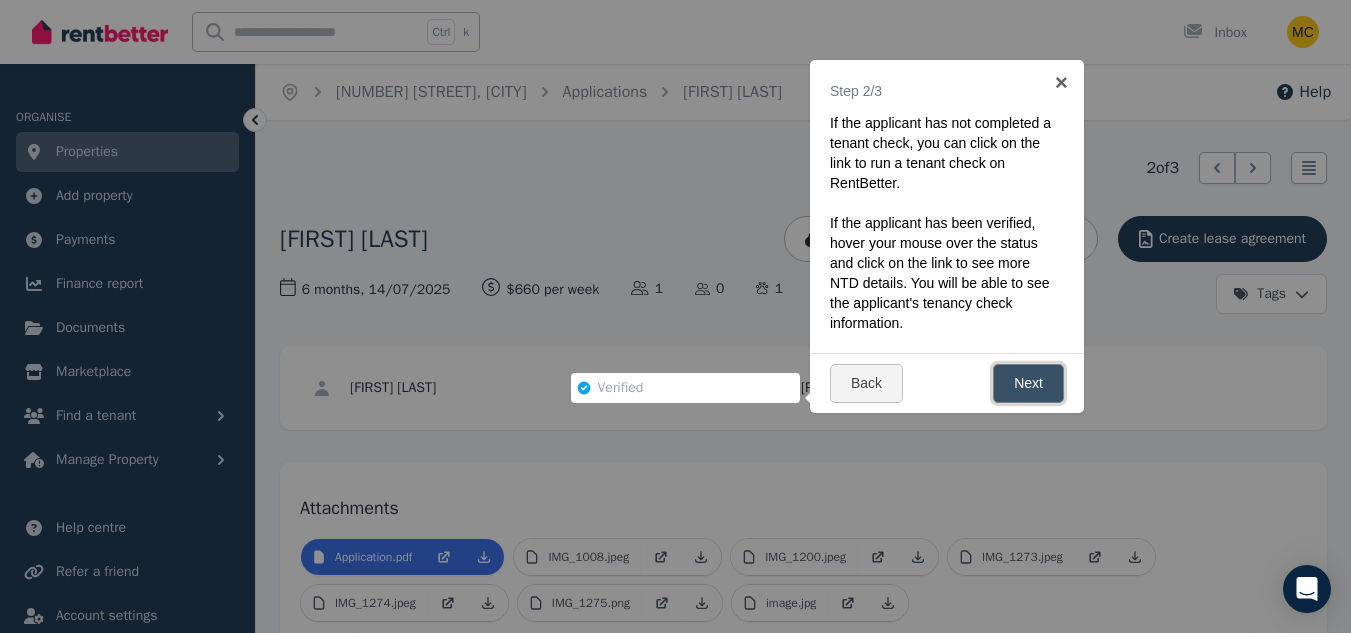 click on "Next" at bounding box center [1028, 383] 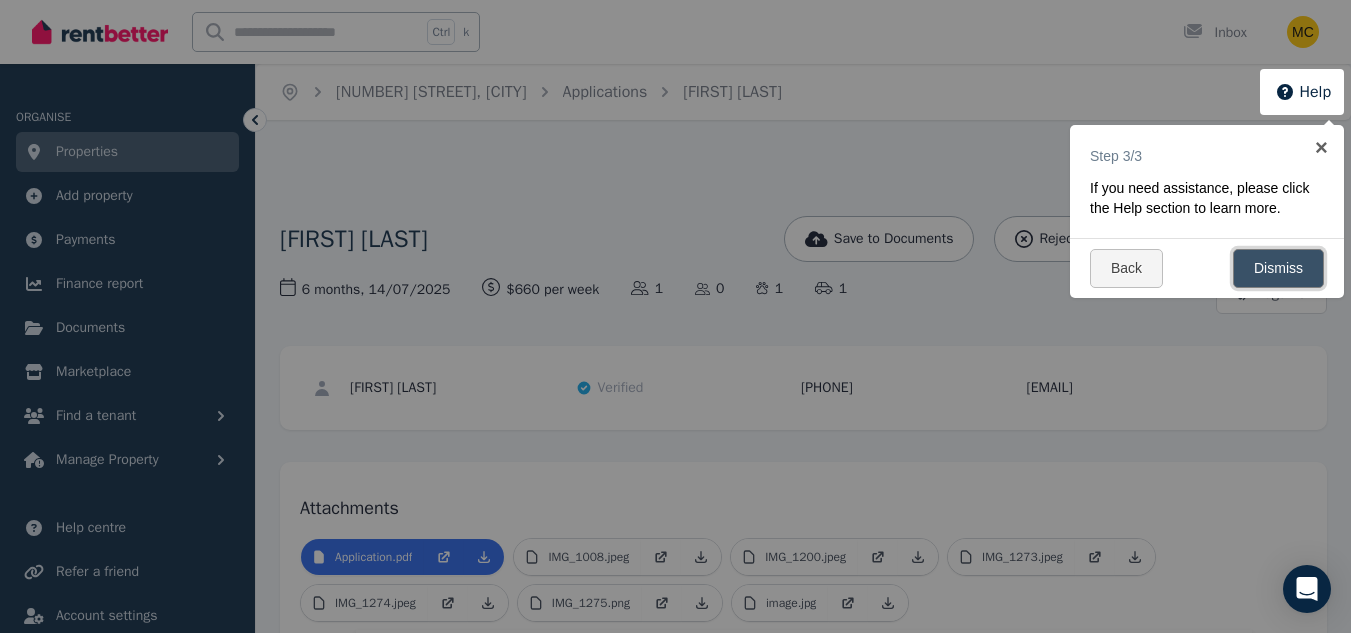 click on "Dismiss" at bounding box center (1278, 268) 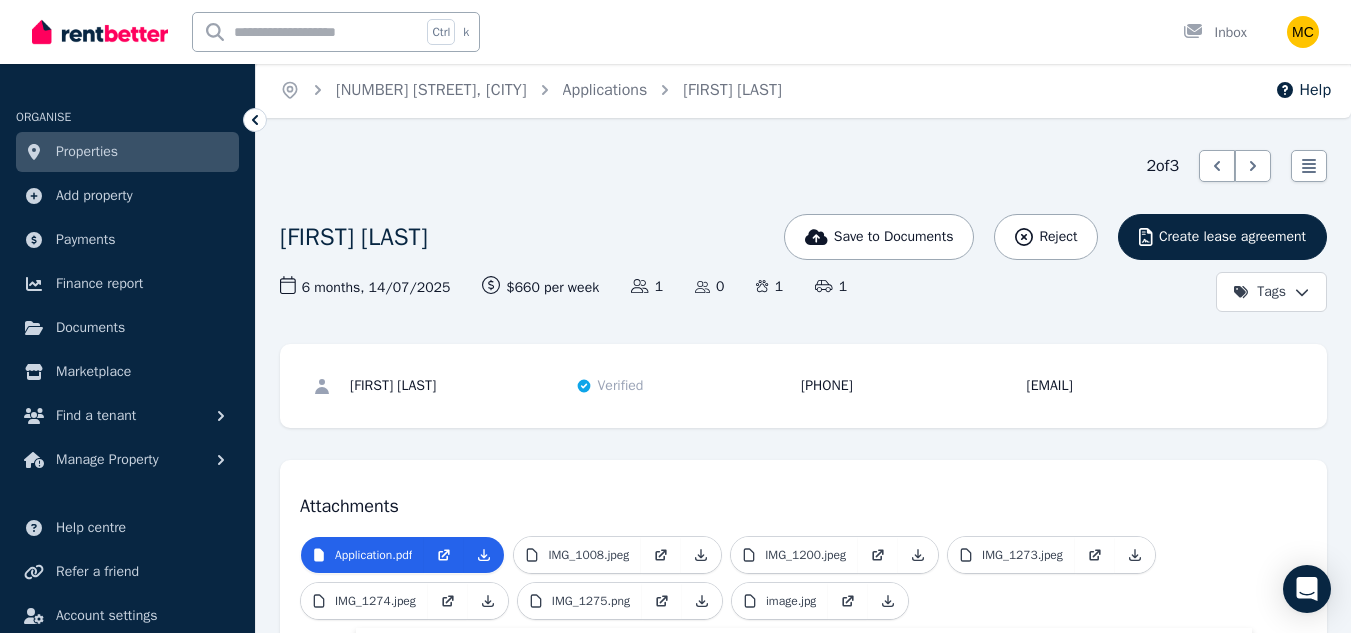 scroll, scrollTop: 0, scrollLeft: 0, axis: both 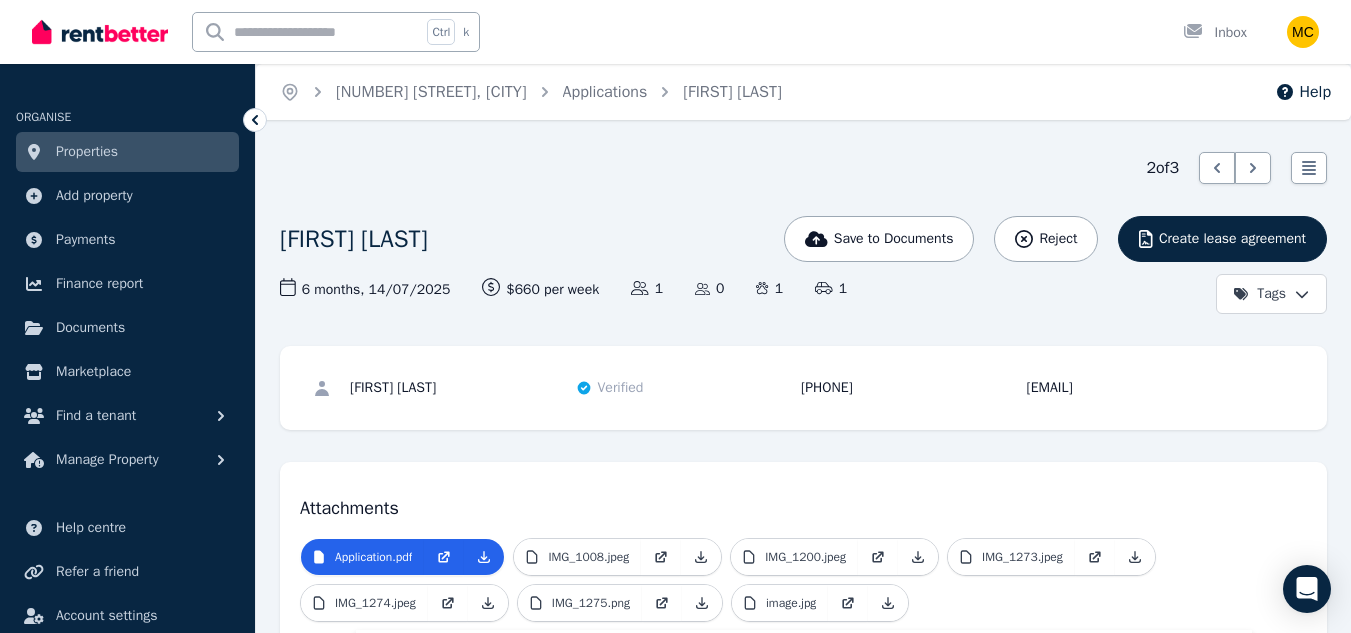 click on "Properties" at bounding box center (127, 152) 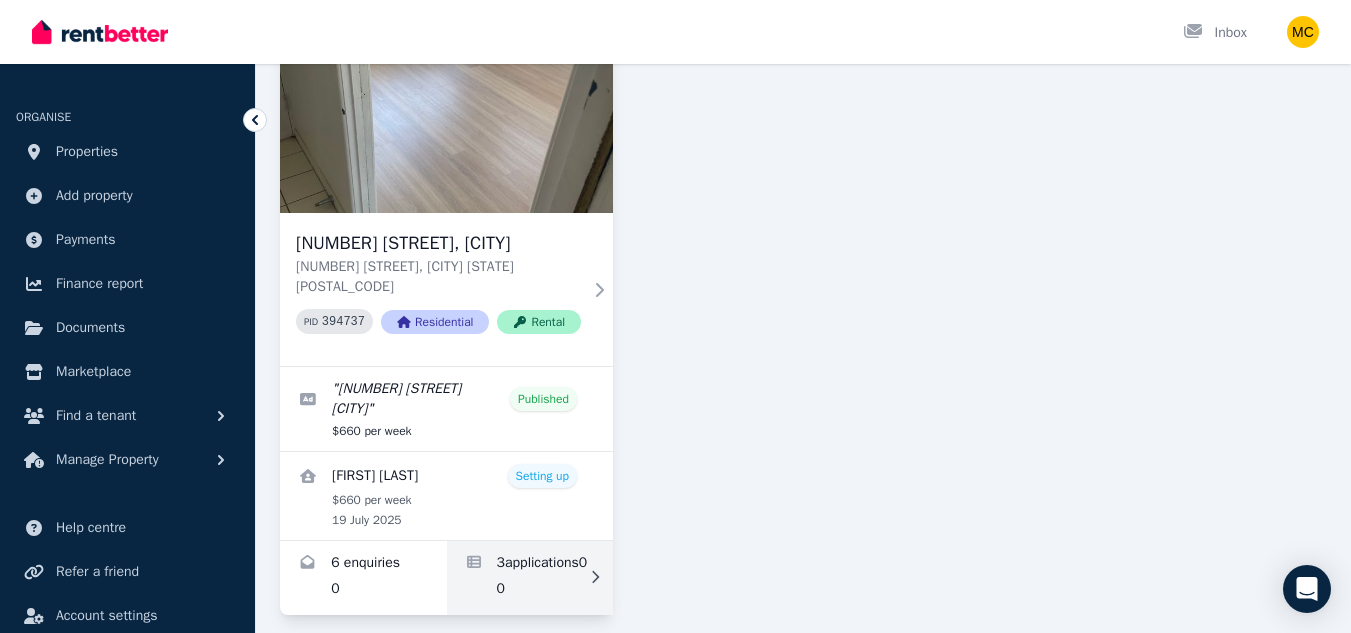 scroll, scrollTop: 197, scrollLeft: 0, axis: vertical 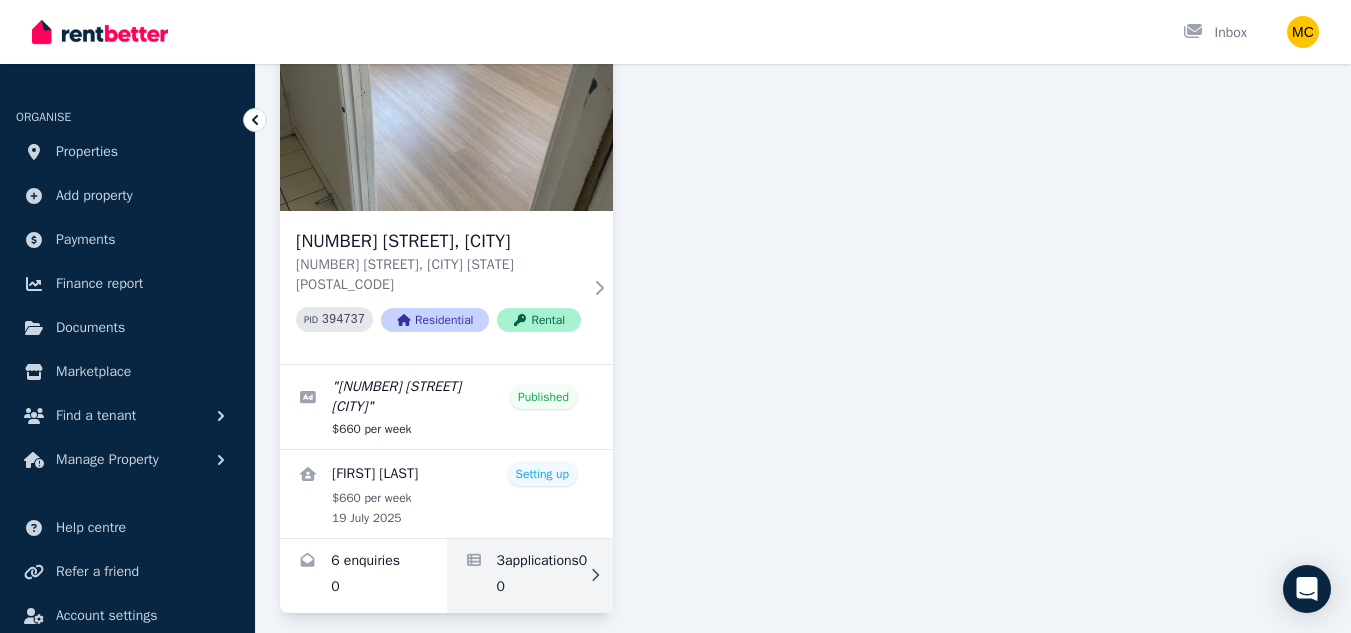 click at bounding box center [530, 576] 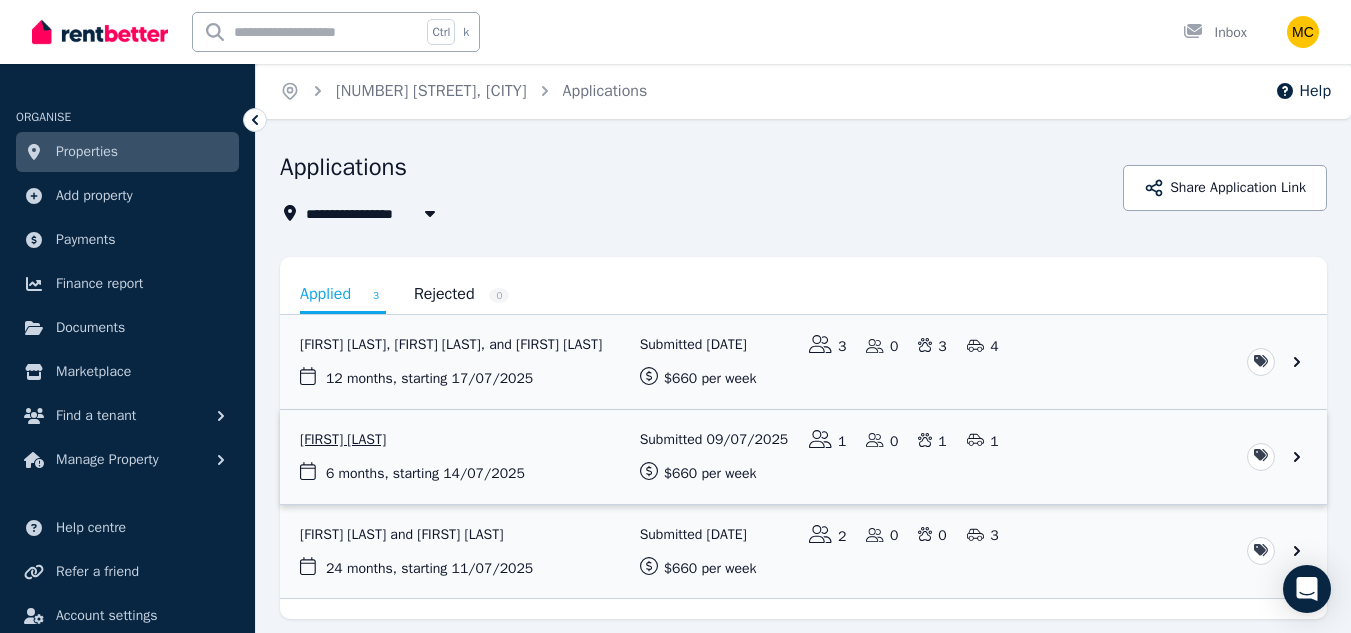 scroll, scrollTop: 0, scrollLeft: 0, axis: both 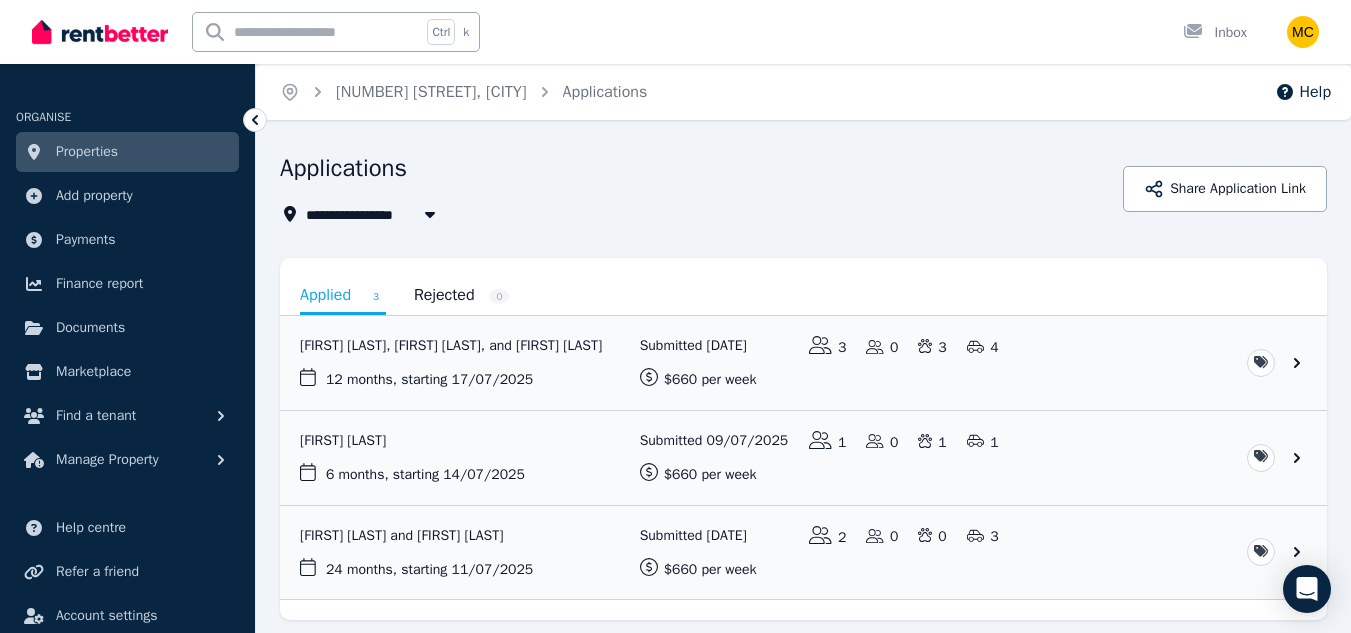 click on "Applied   3" at bounding box center (343, 296) 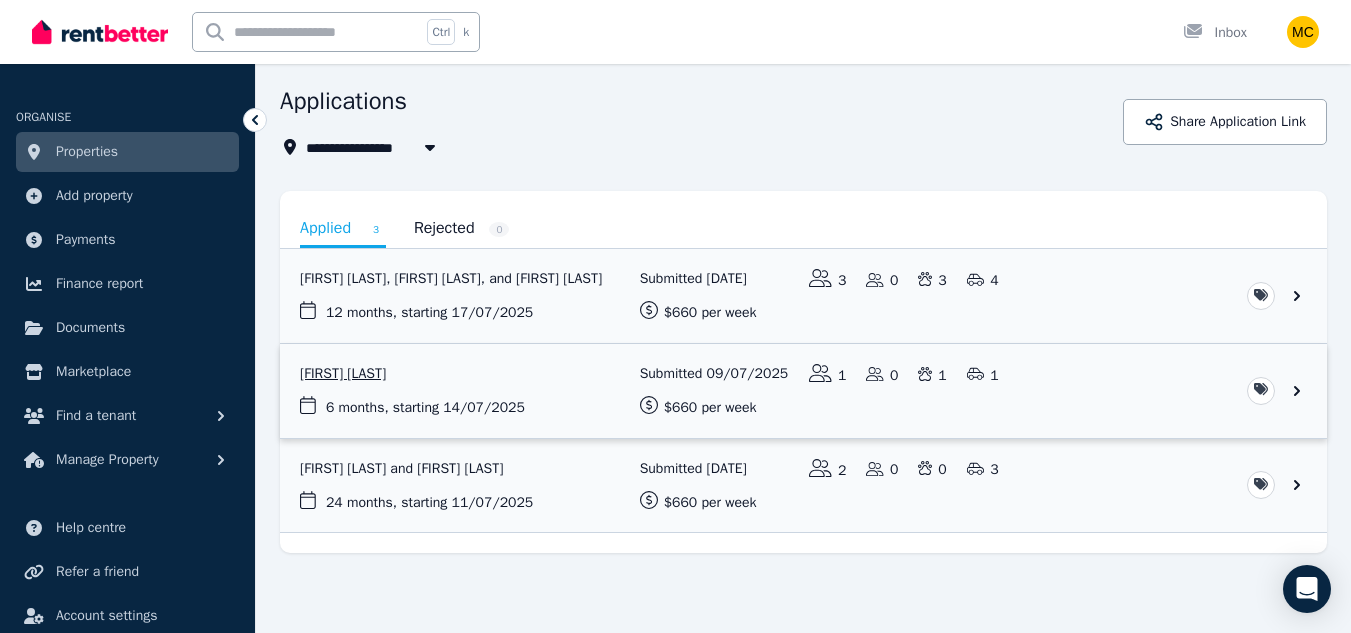 scroll, scrollTop: 68, scrollLeft: 0, axis: vertical 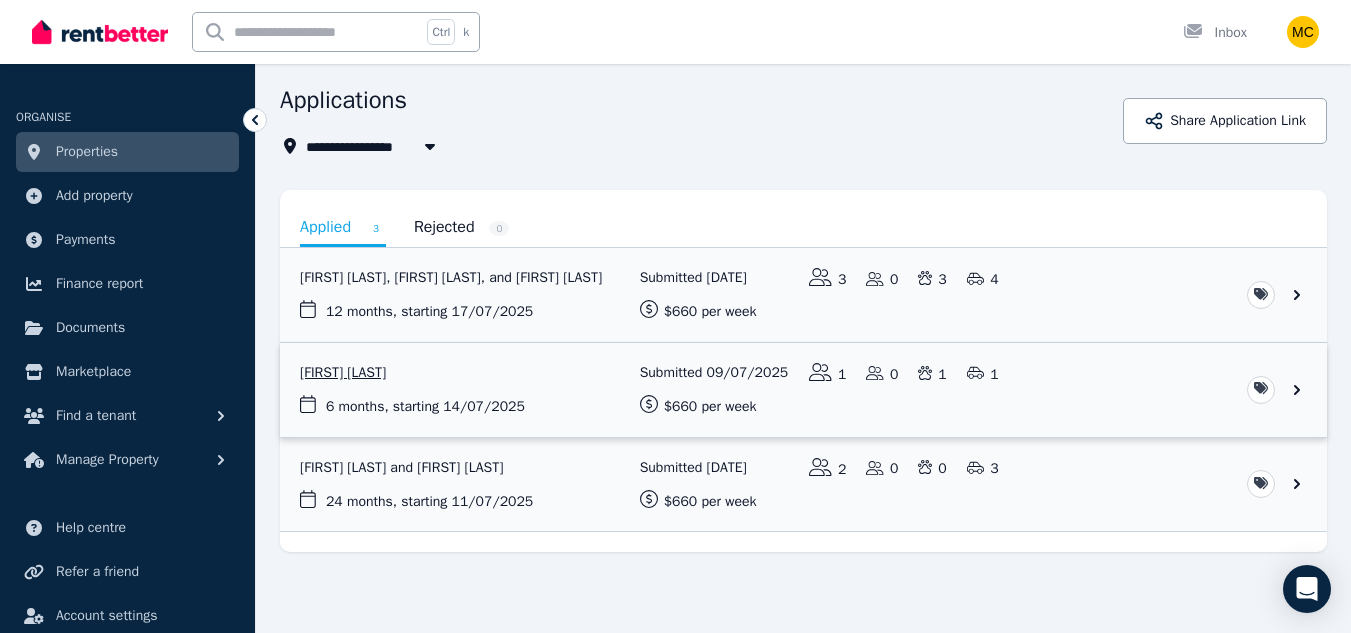 click at bounding box center (803, 390) 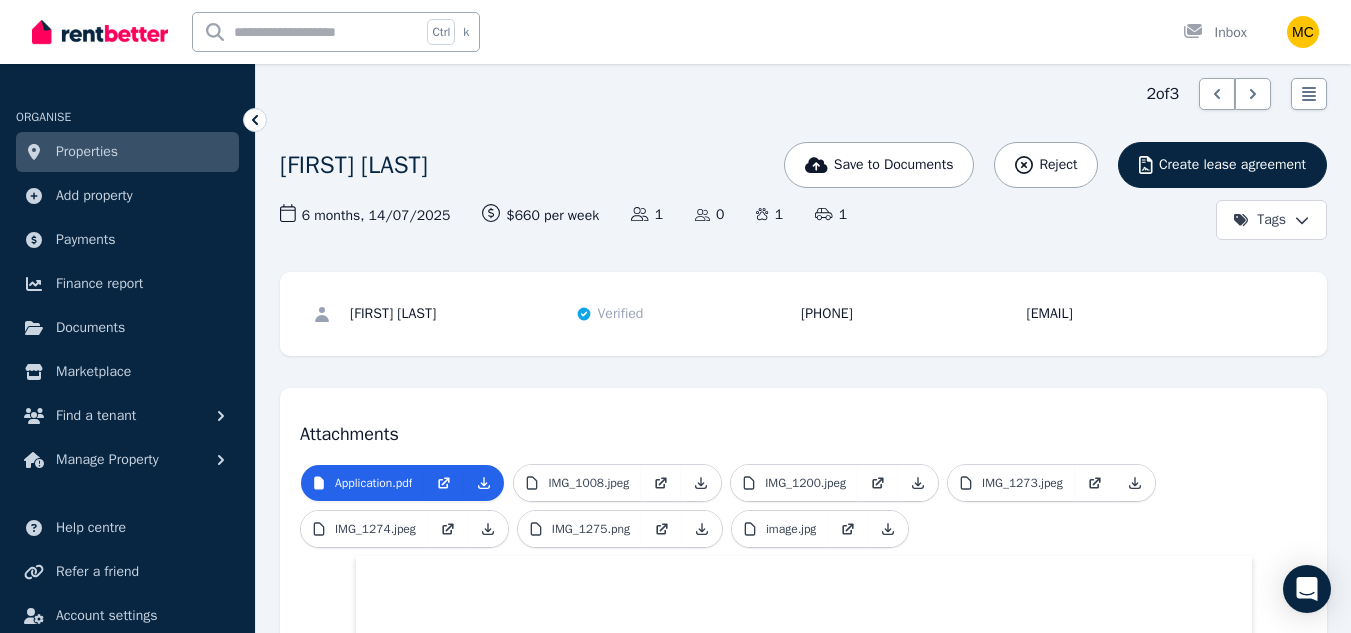 scroll, scrollTop: 0, scrollLeft: 0, axis: both 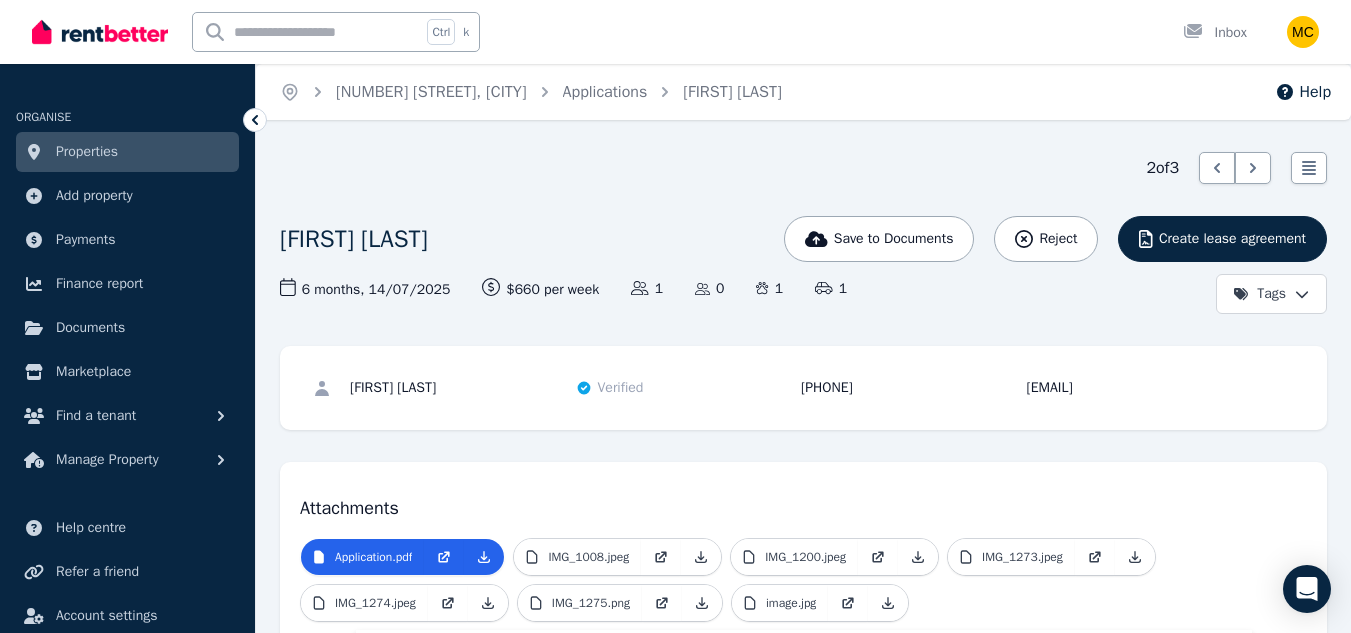 click on "Properties" at bounding box center (87, 152) 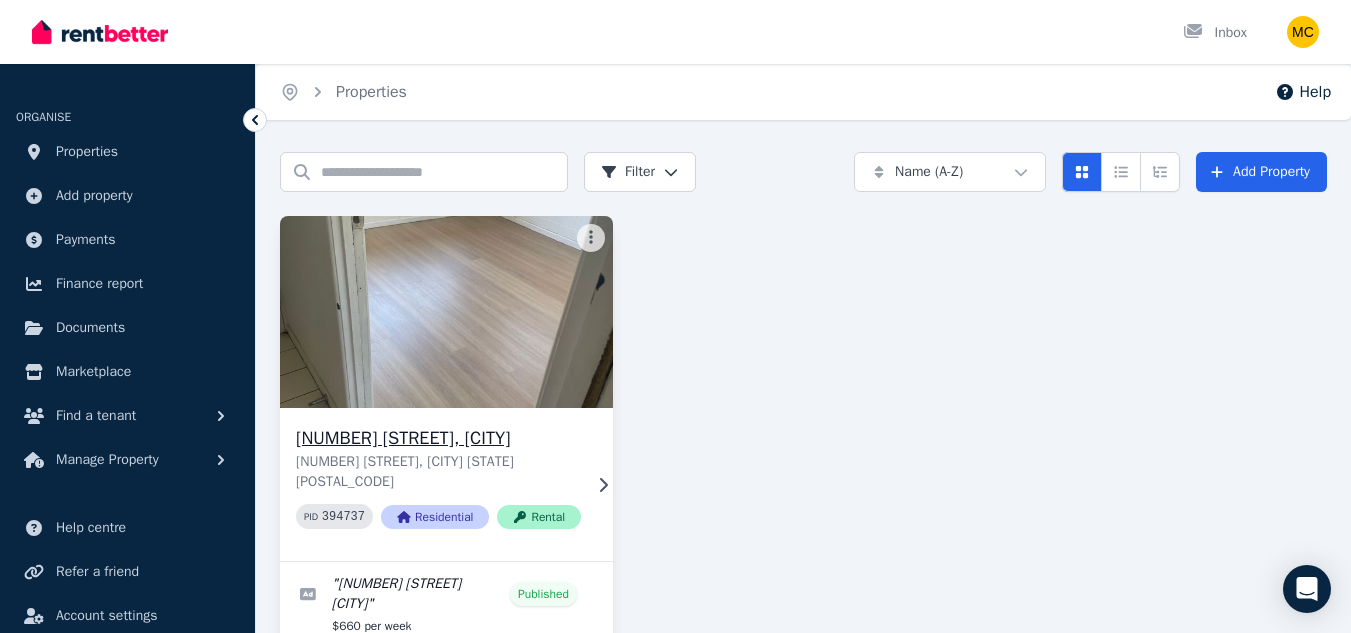 click on "[NUMBER] [STREET], [CITY] [NUMBER] [STREET], [CITY] [STATE] [POSTAL_CODE] PID   394737 Residential Rental" at bounding box center [446, 484] 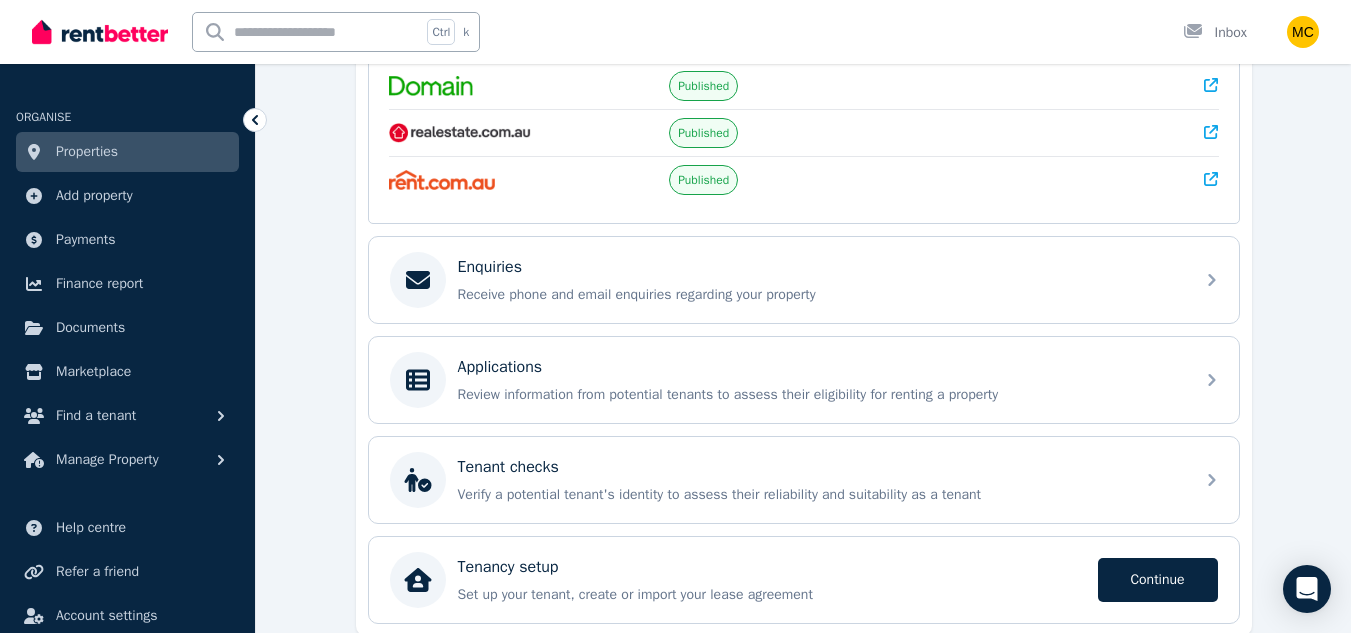 scroll, scrollTop: 520, scrollLeft: 0, axis: vertical 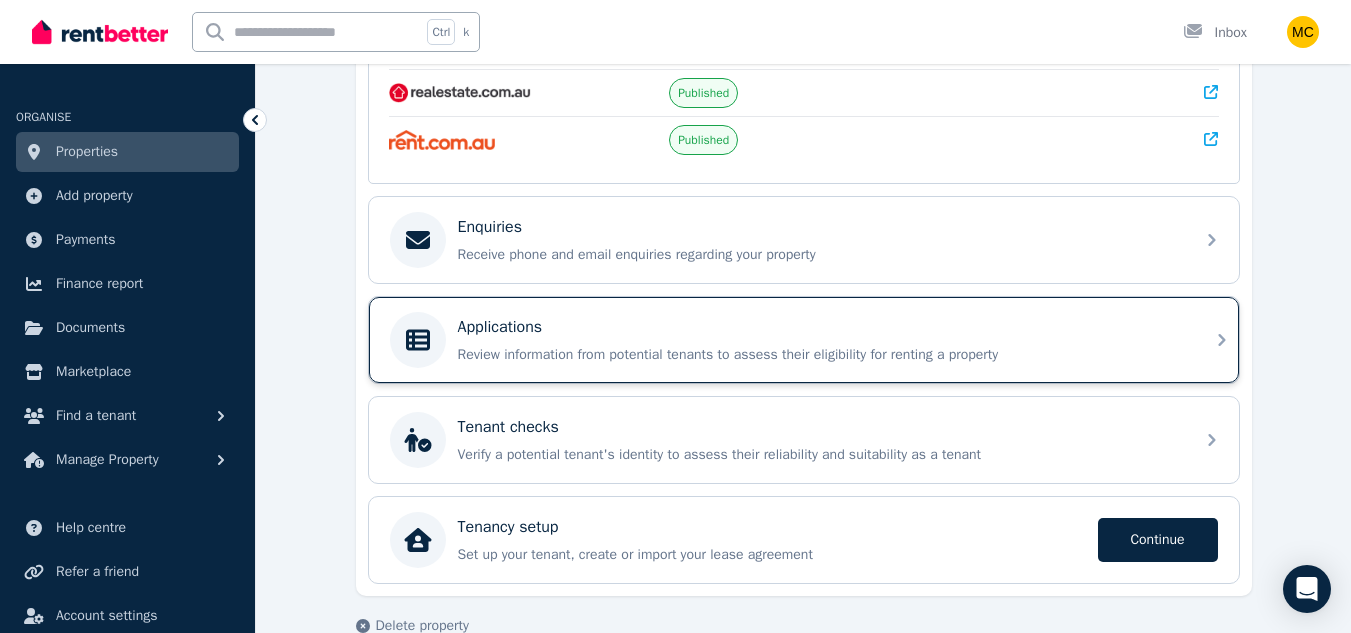 click on "Review information from potential tenants to assess their eligibility for renting a property" at bounding box center (820, 355) 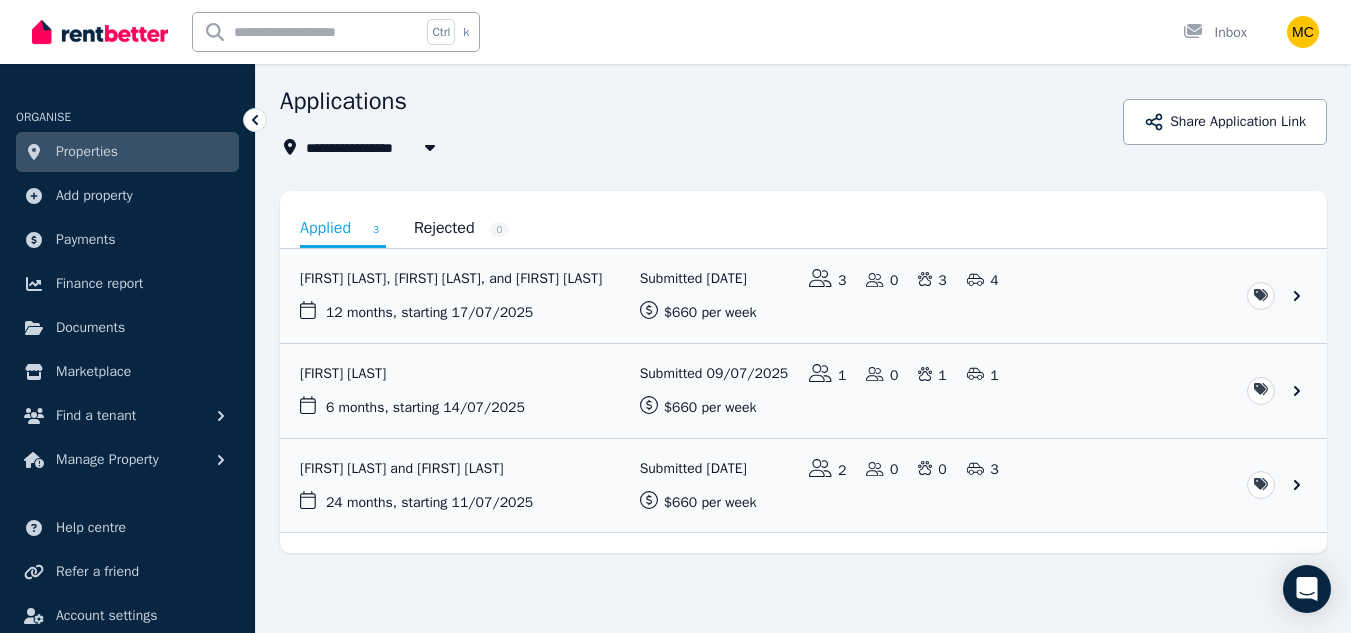 scroll, scrollTop: 68, scrollLeft: 0, axis: vertical 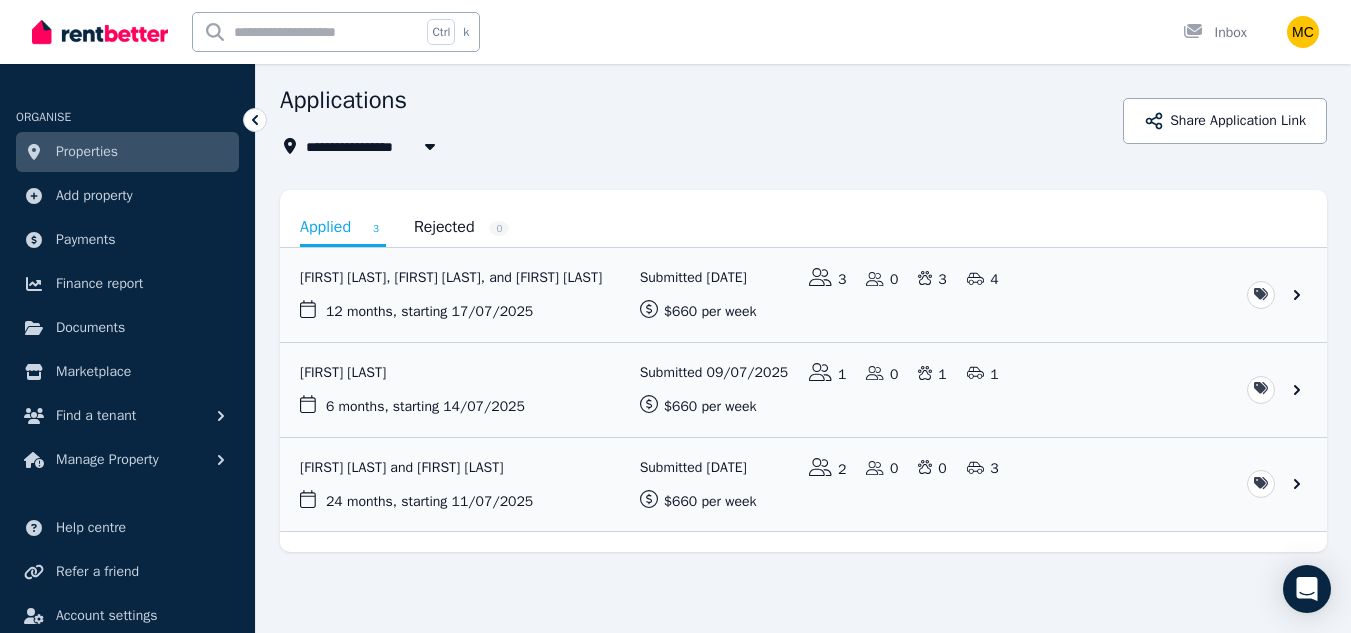 click on "Properties" at bounding box center [127, 152] 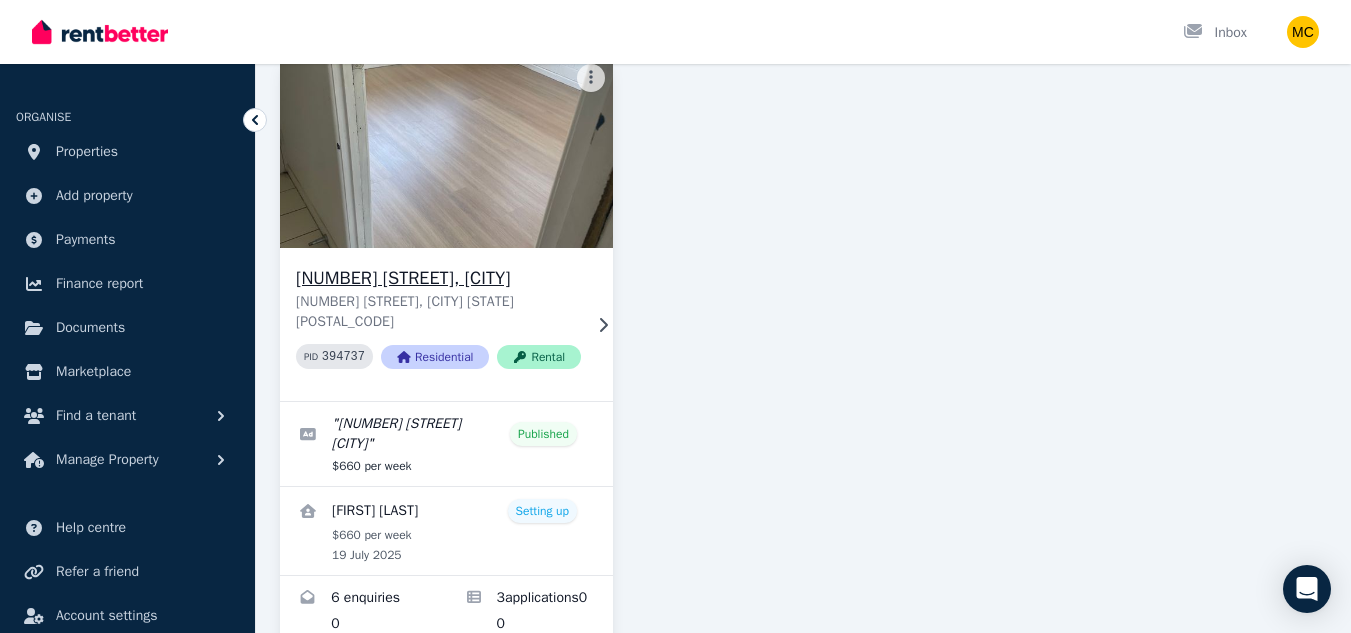 scroll, scrollTop: 197, scrollLeft: 0, axis: vertical 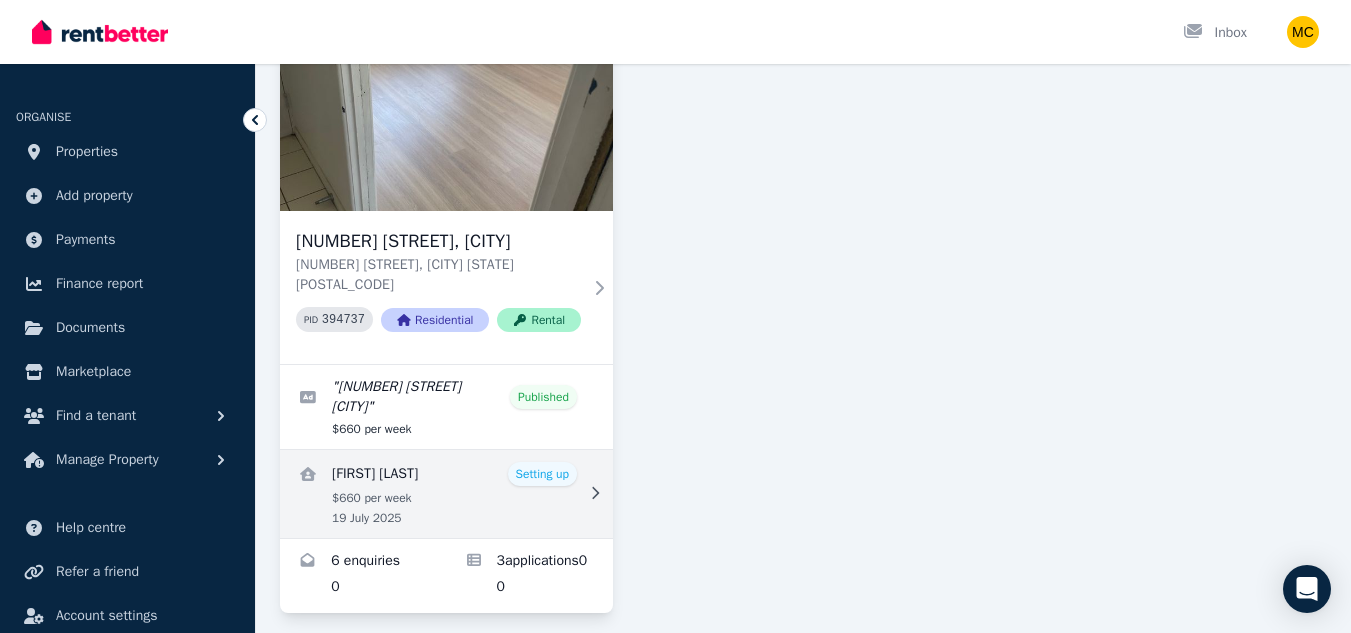 click at bounding box center (446, 494) 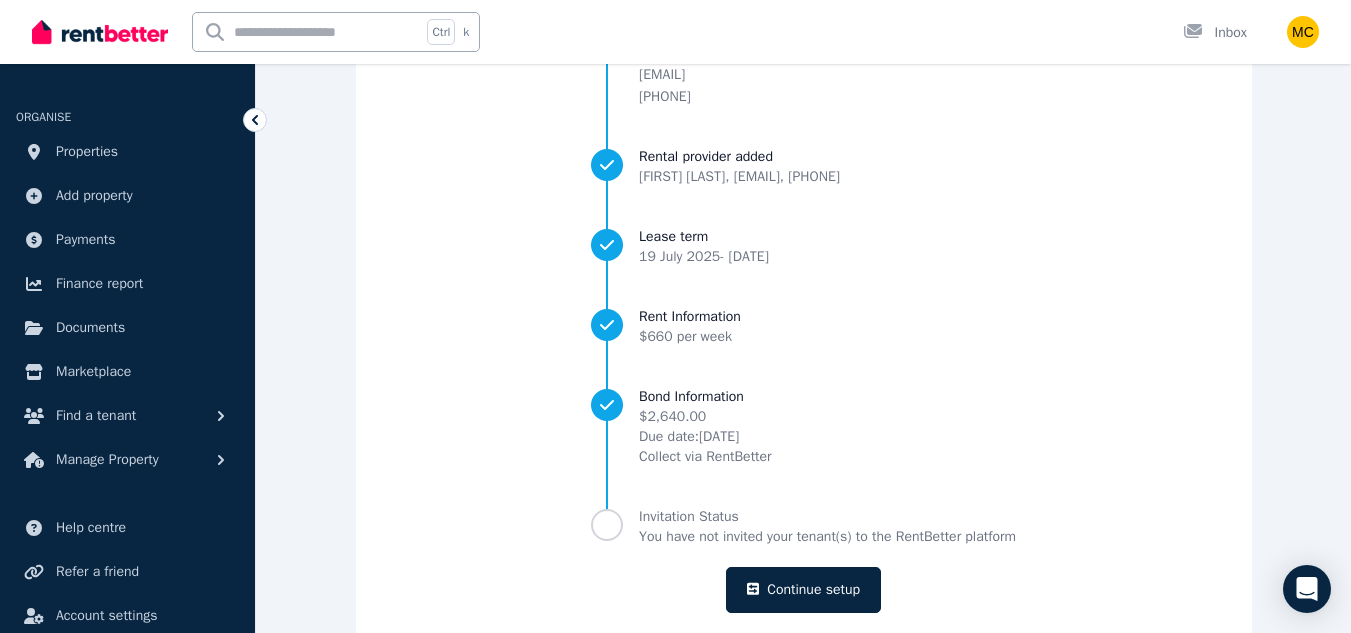 scroll, scrollTop: 307, scrollLeft: 0, axis: vertical 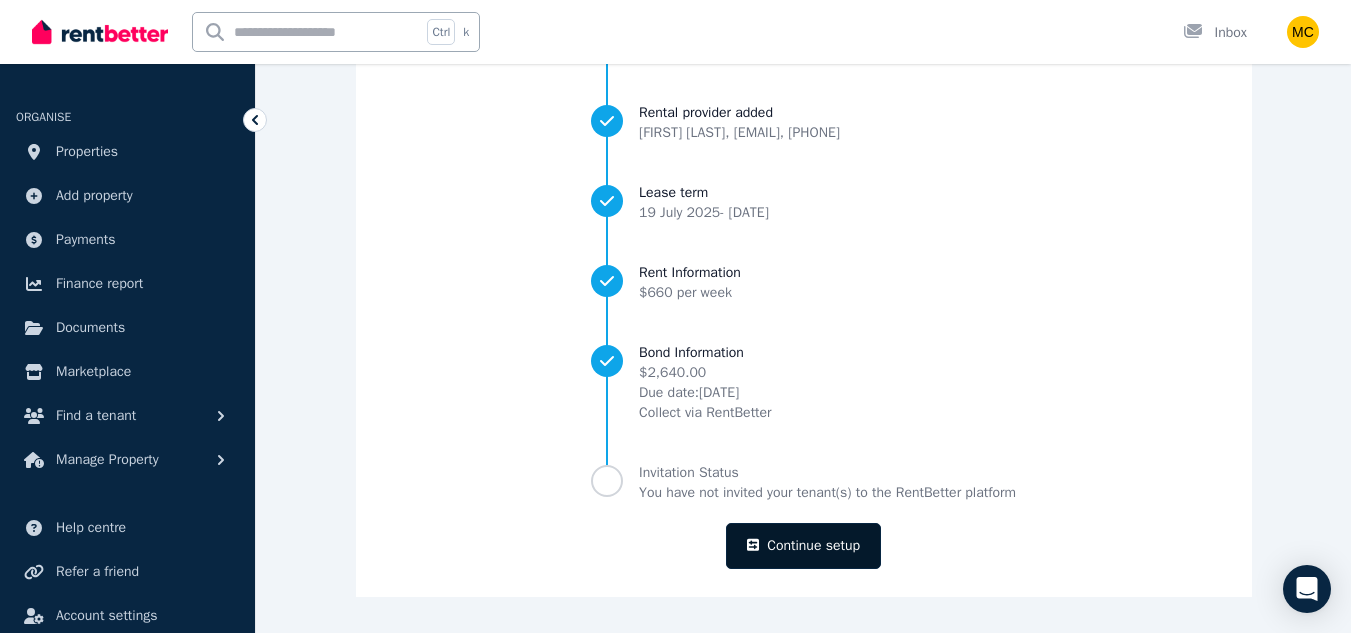 click on "Continue setup" at bounding box center [803, 546] 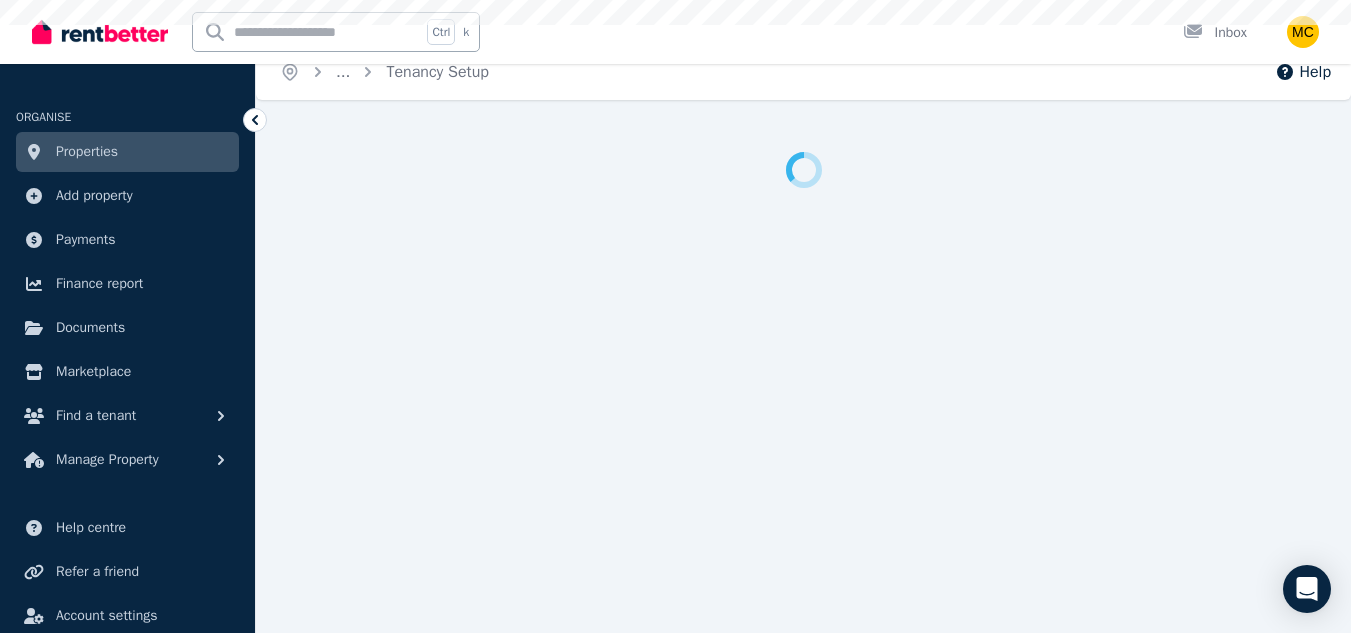 scroll, scrollTop: 0, scrollLeft: 0, axis: both 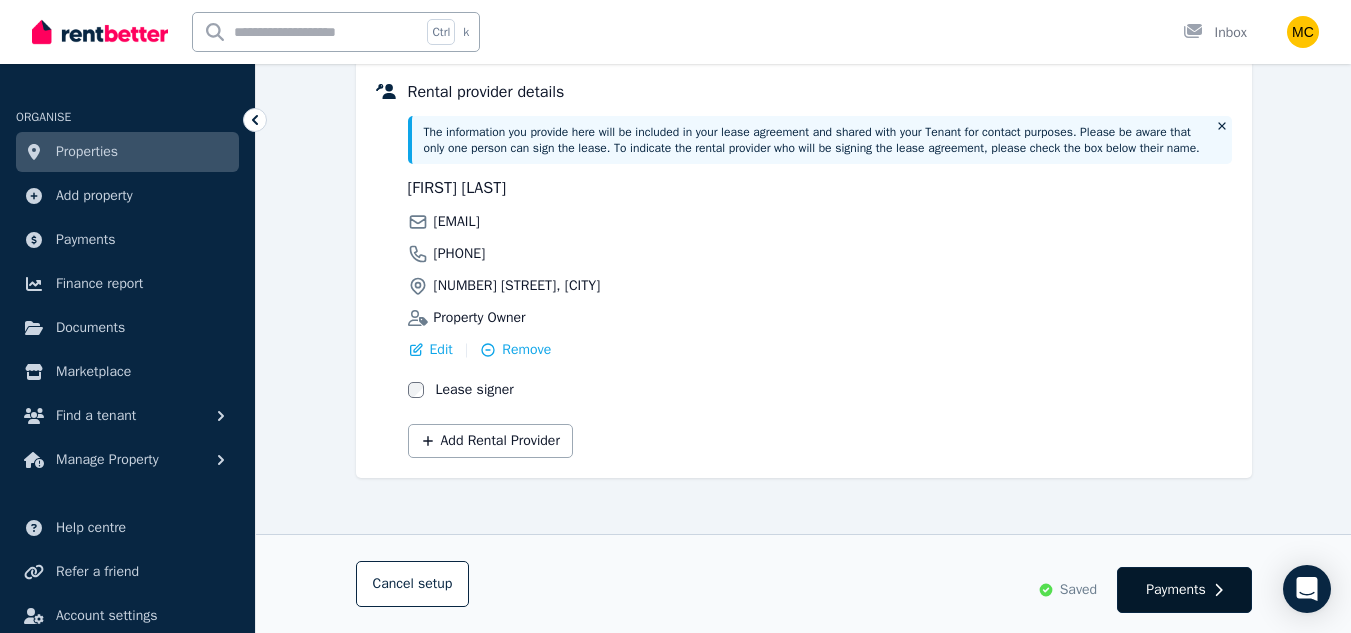click on "Payments" at bounding box center [1176, 590] 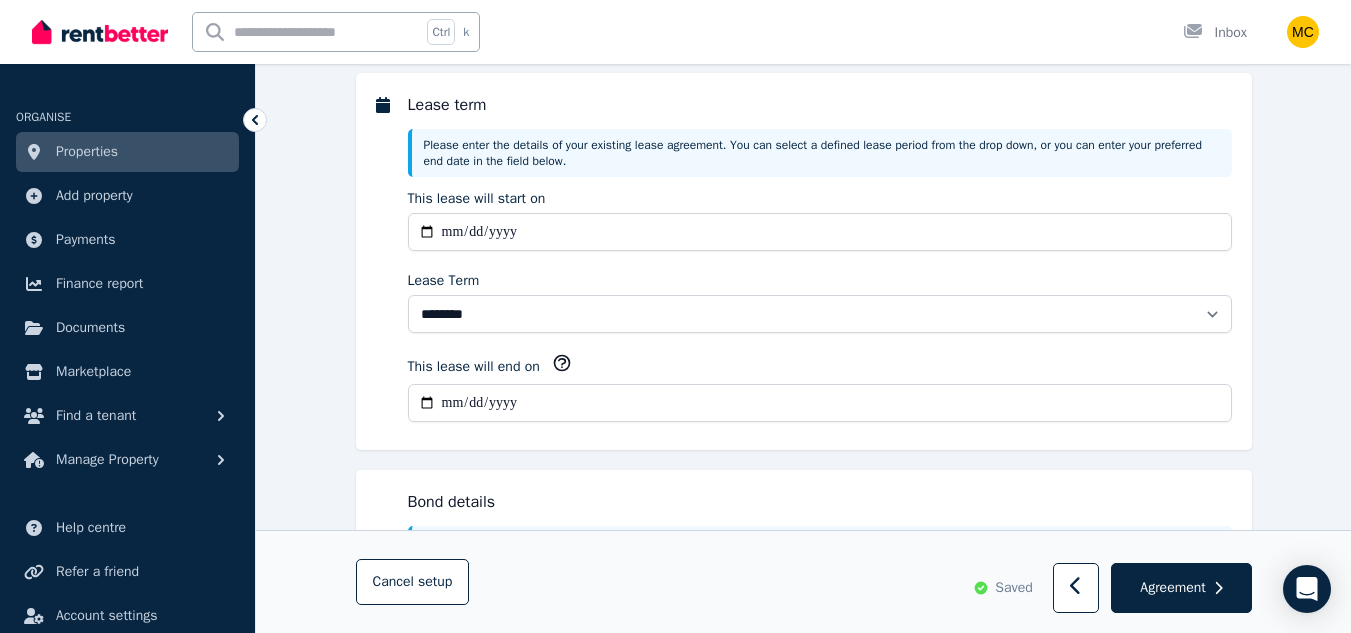 scroll, scrollTop: 0, scrollLeft: 0, axis: both 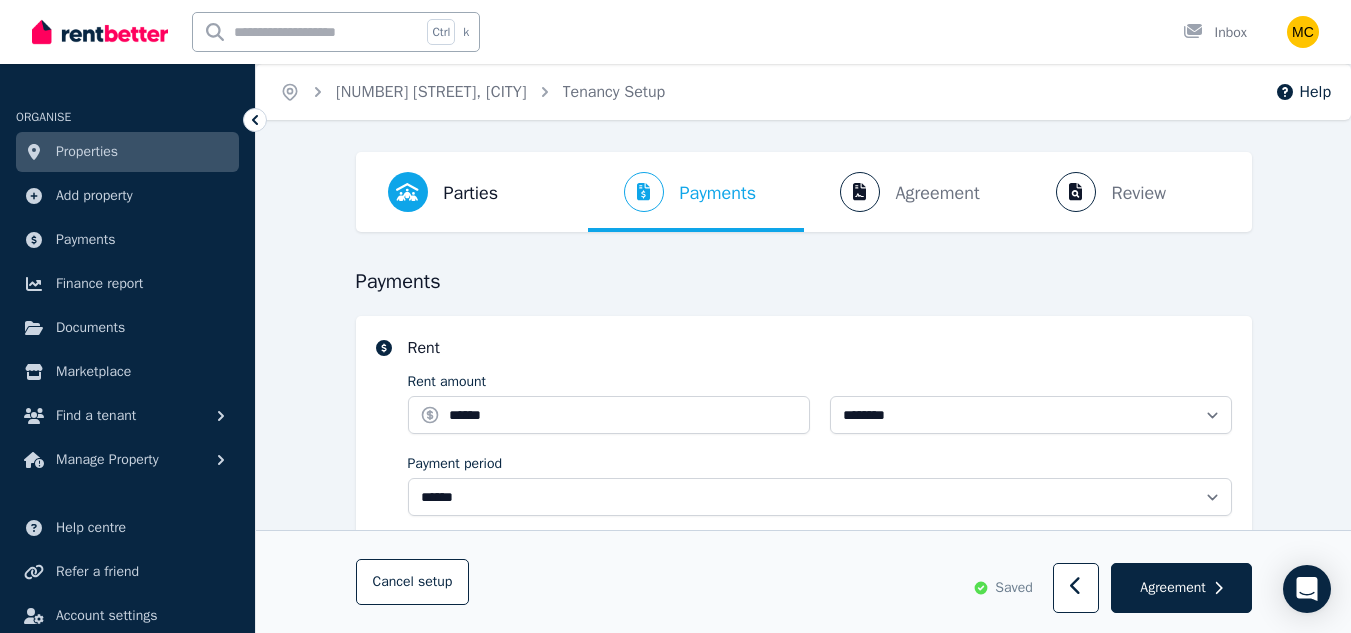 select on "**********" 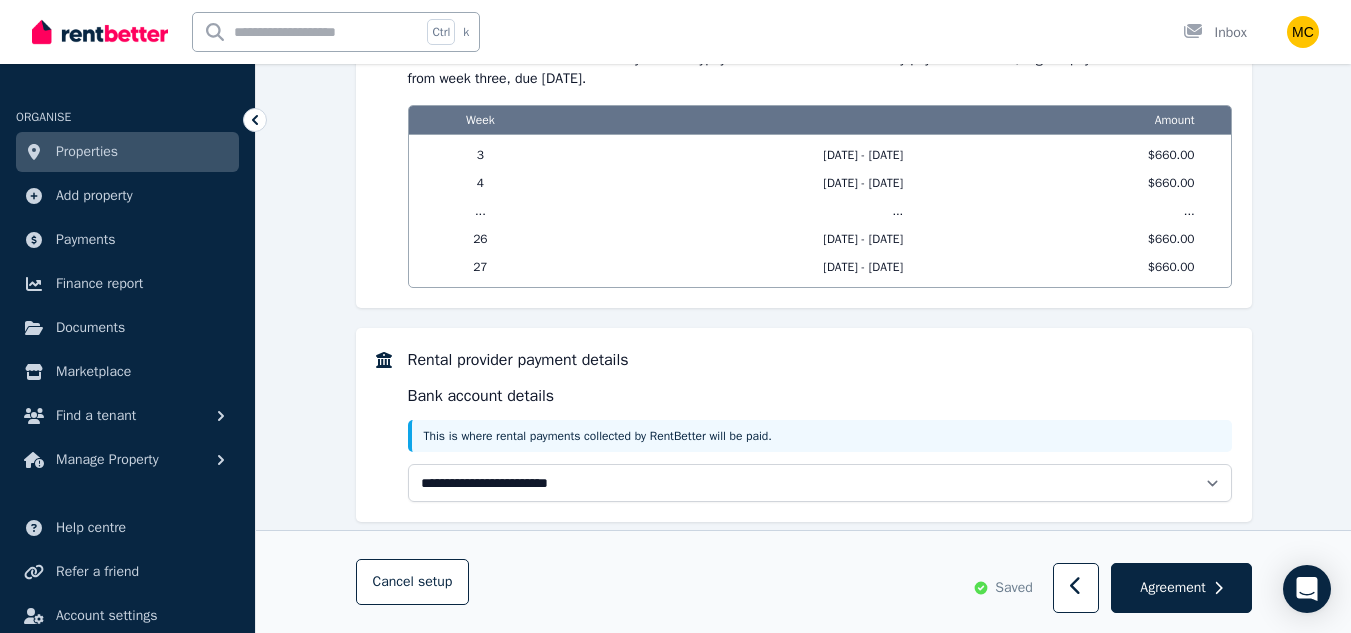 scroll, scrollTop: 2122, scrollLeft: 0, axis: vertical 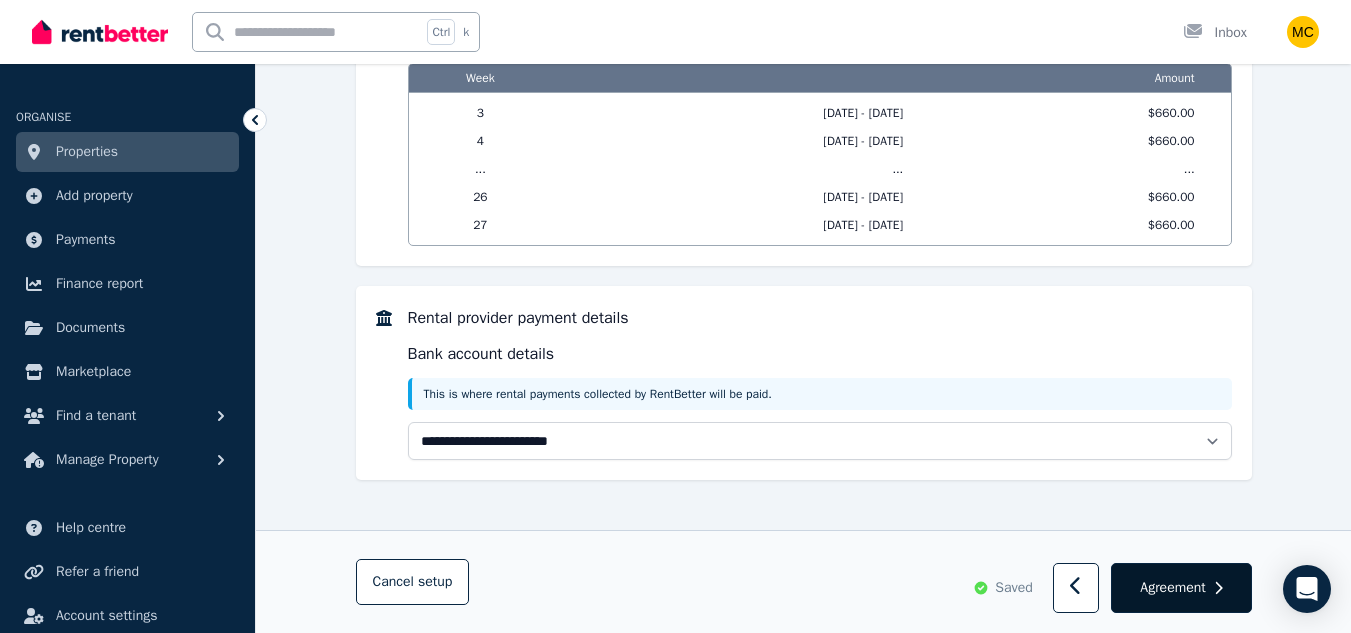 click on "Agreement" at bounding box center [1172, 588] 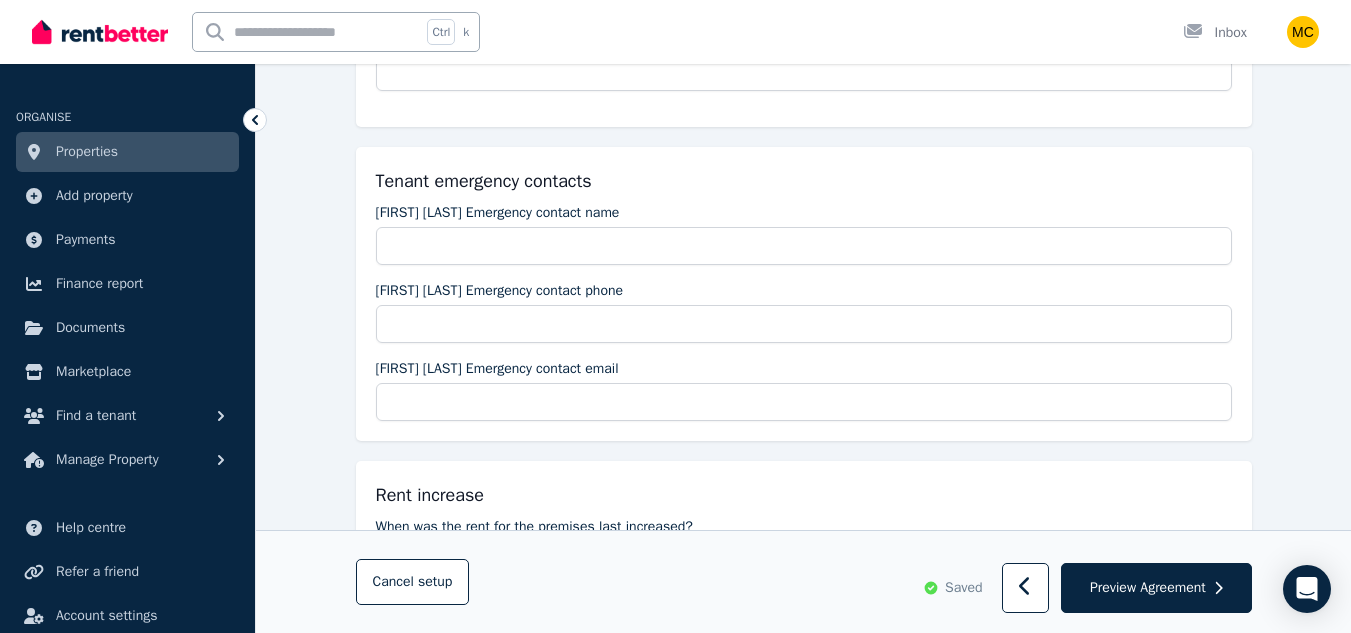 scroll, scrollTop: 413, scrollLeft: 0, axis: vertical 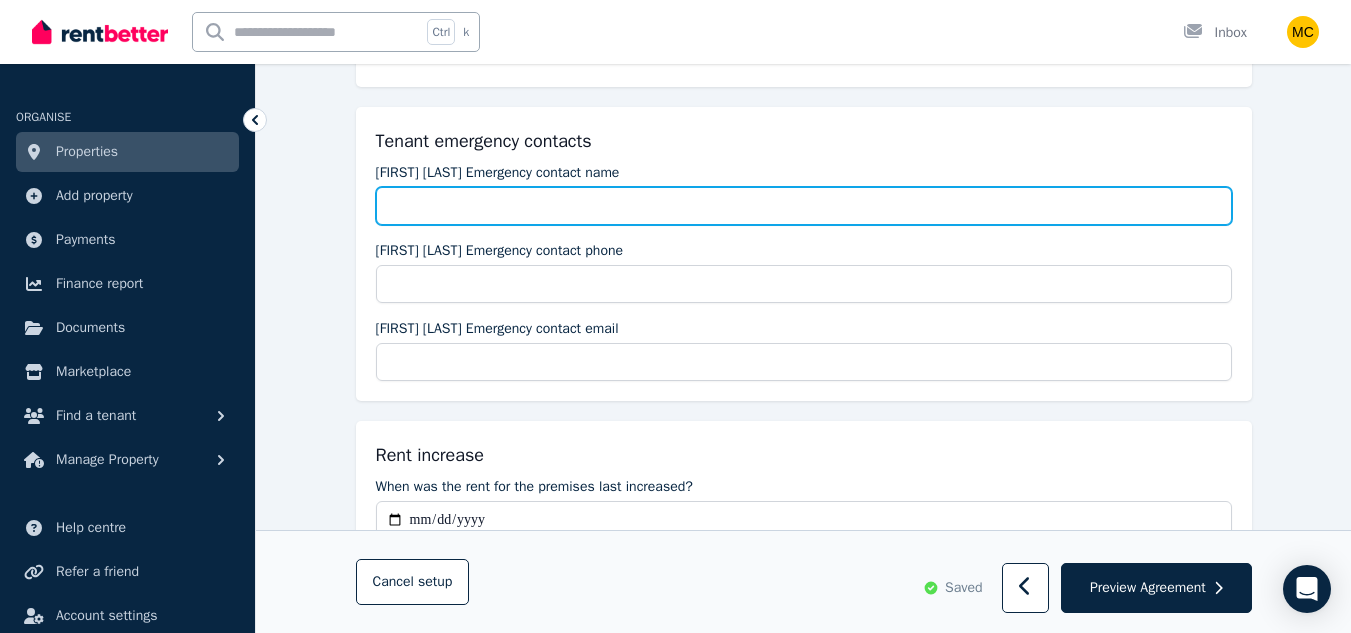 click on "[FIRST] [LAST] Emergency contact name" at bounding box center (804, 206) 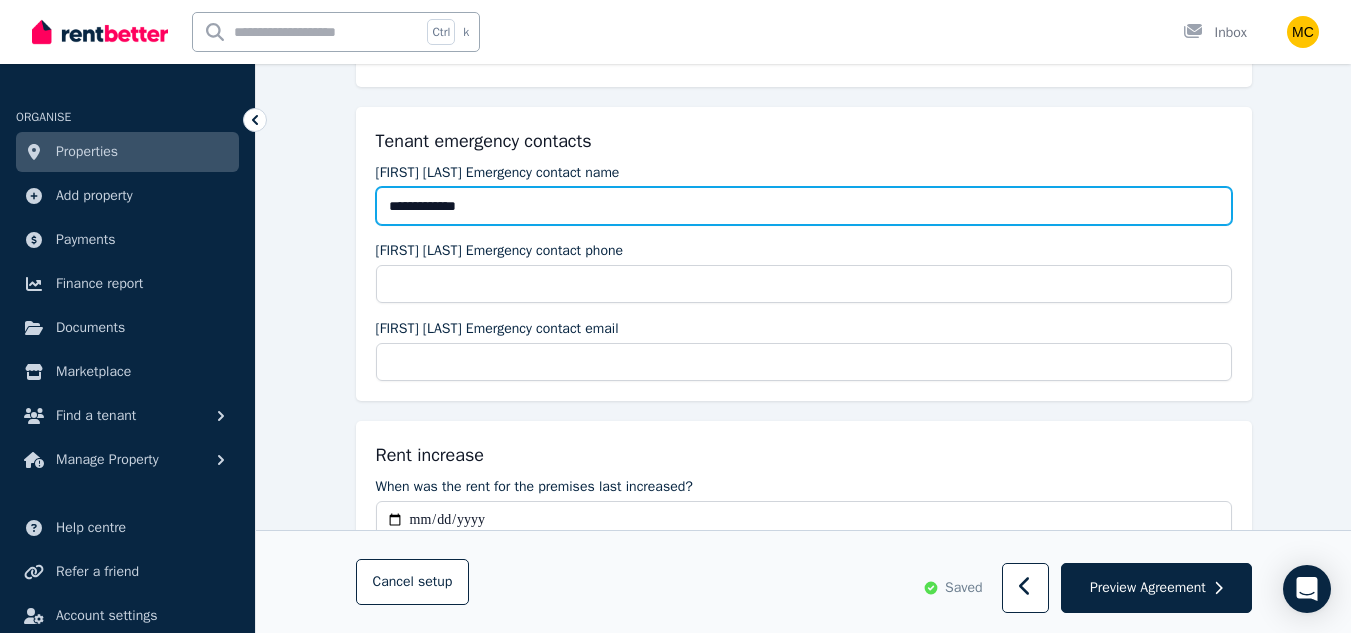 type on "**********" 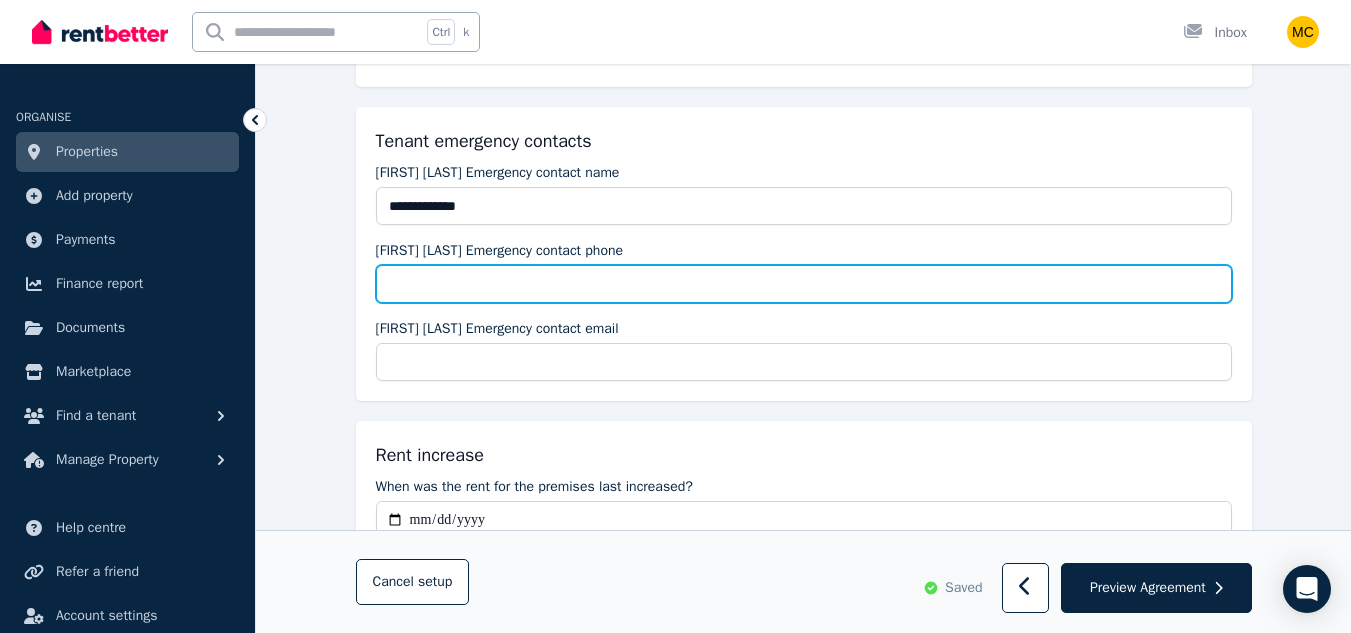 click on "[FIRST] [LAST] Emergency contact phone" at bounding box center [804, 284] 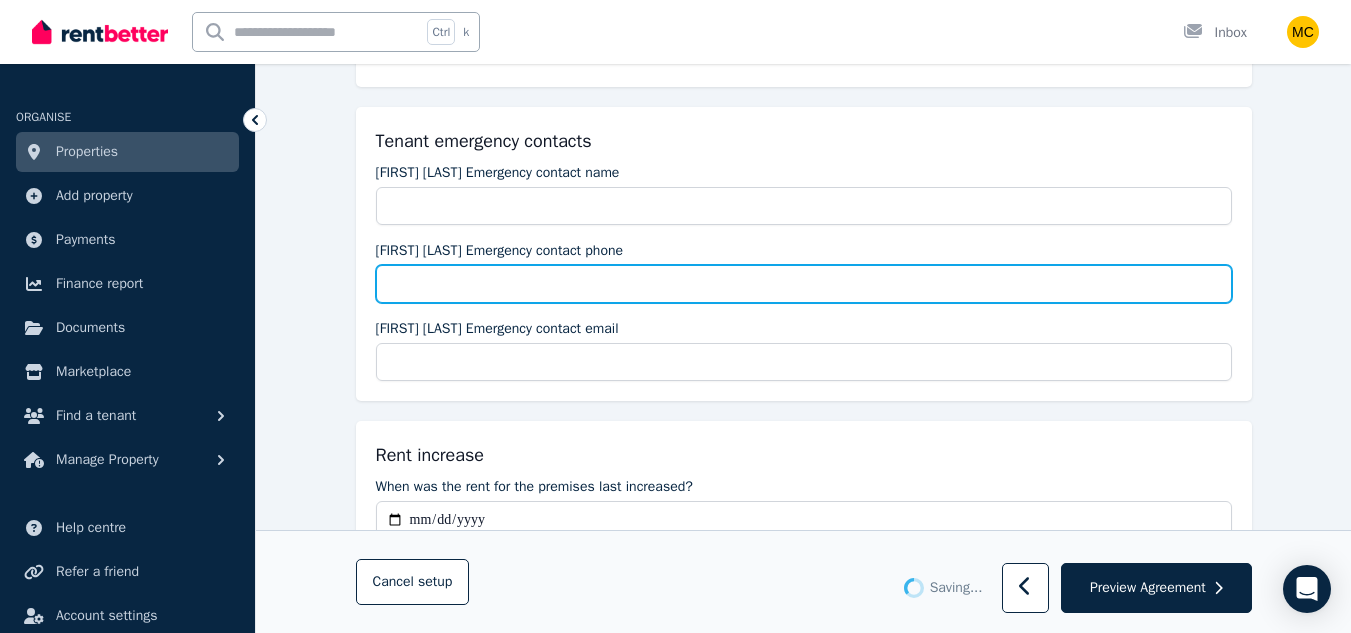 type on "**********" 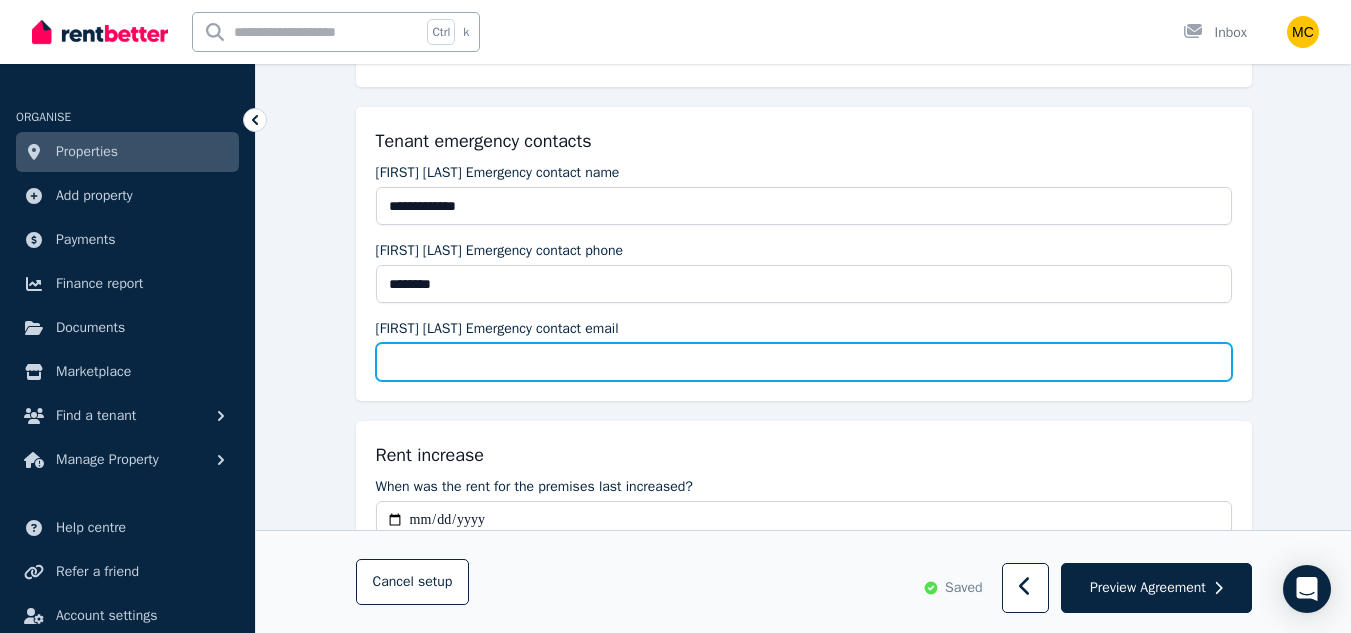click on "[FIRST] [LAST] Emergency contact email" at bounding box center [804, 362] 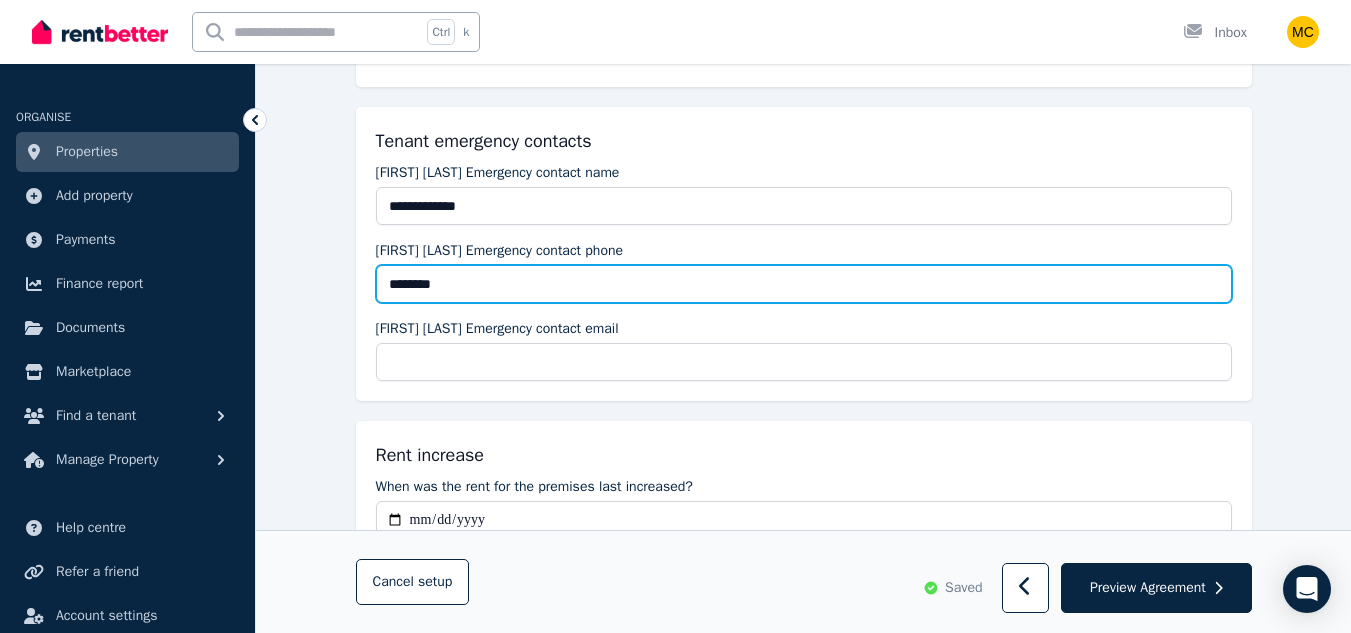 click on "********" at bounding box center [804, 284] 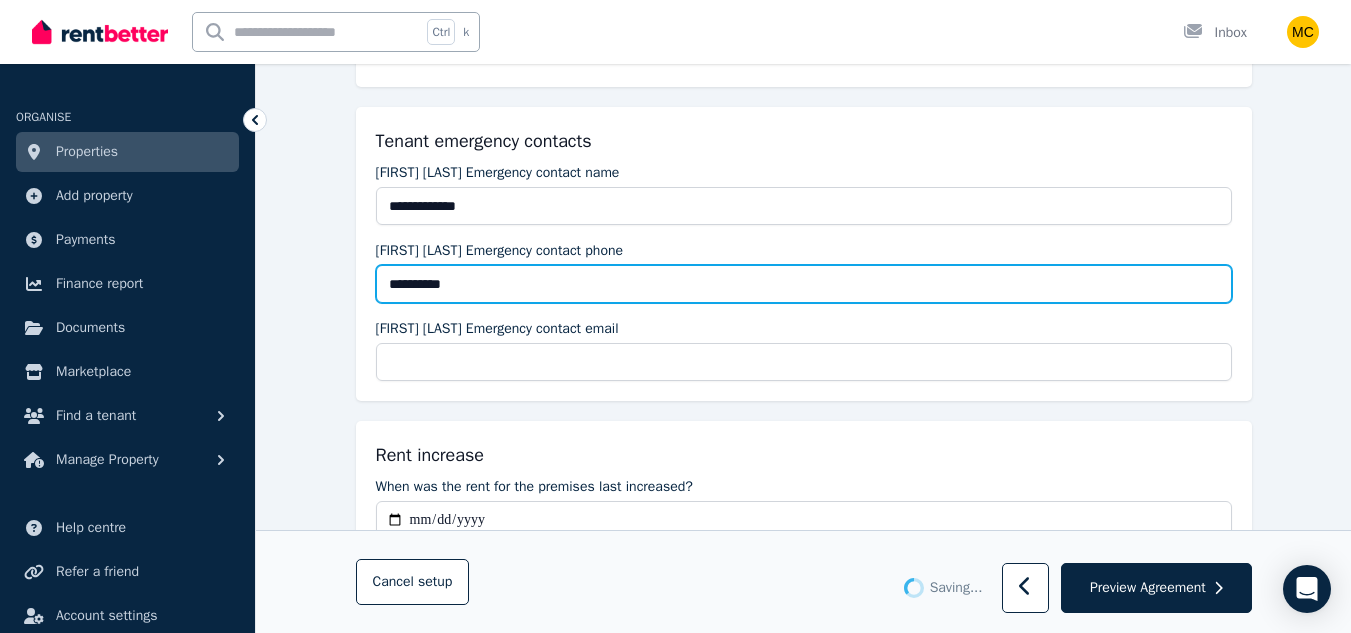 type on "**********" 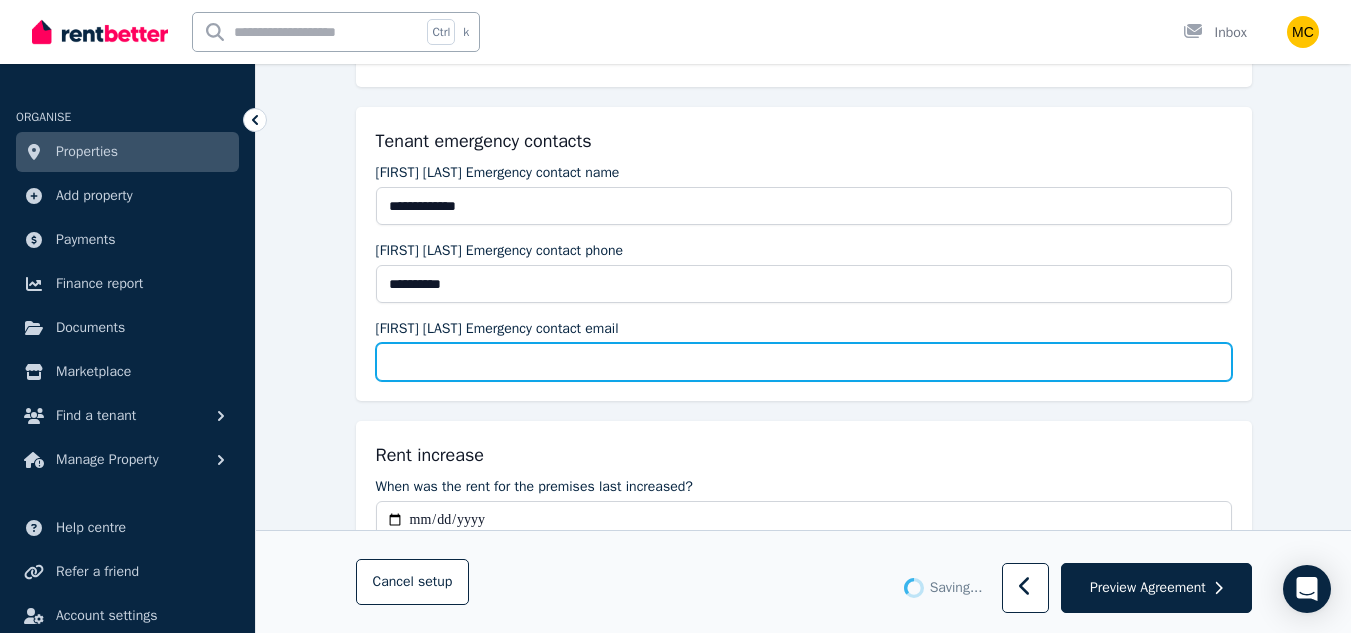 click on "[FIRST] [LAST] Emergency contact email" at bounding box center (804, 362) 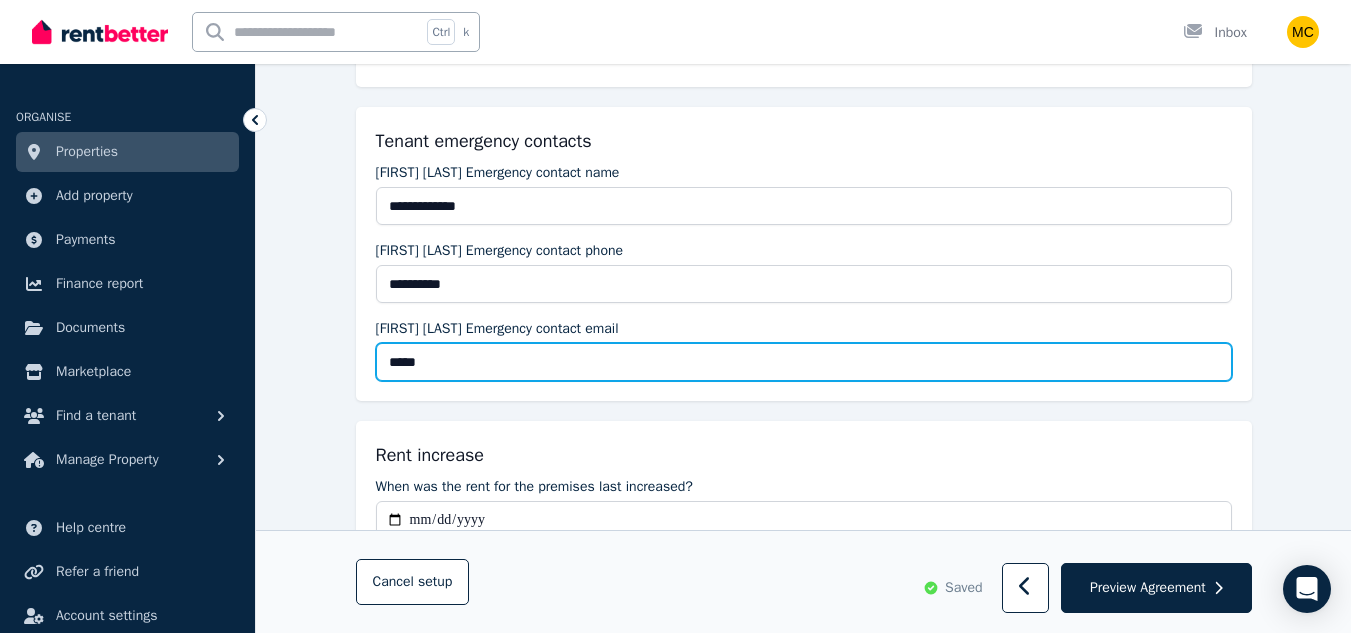 type on "******" 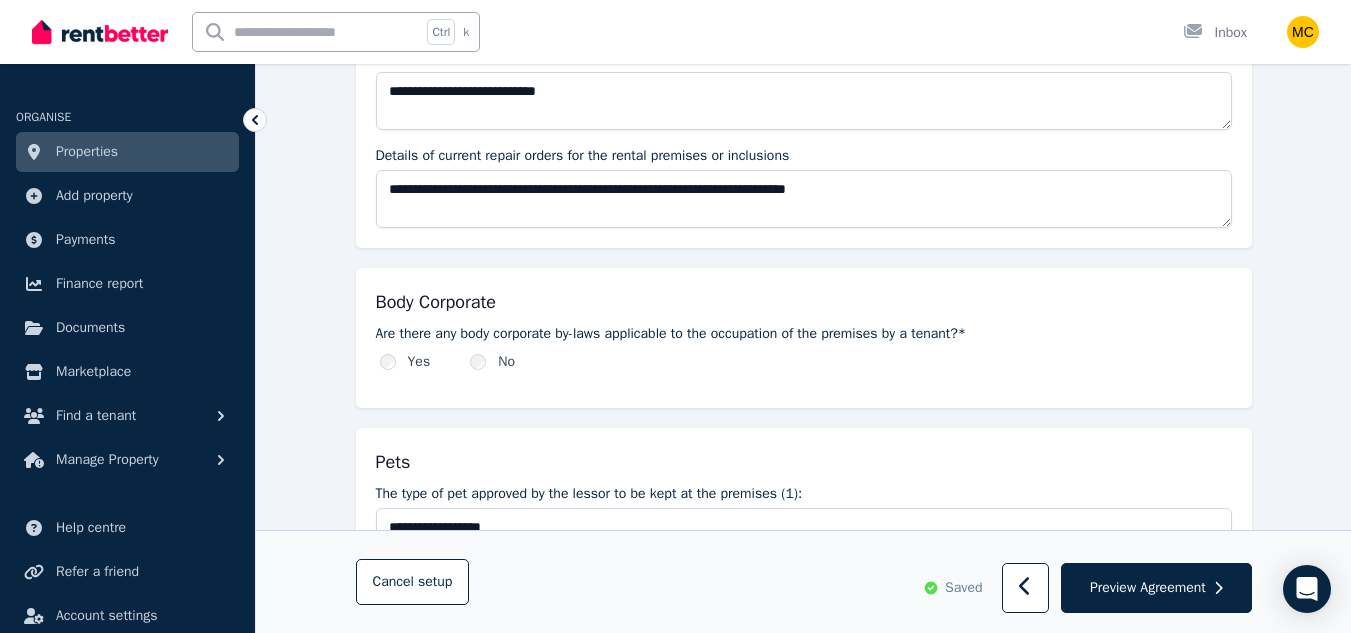 scroll, scrollTop: 1146, scrollLeft: 0, axis: vertical 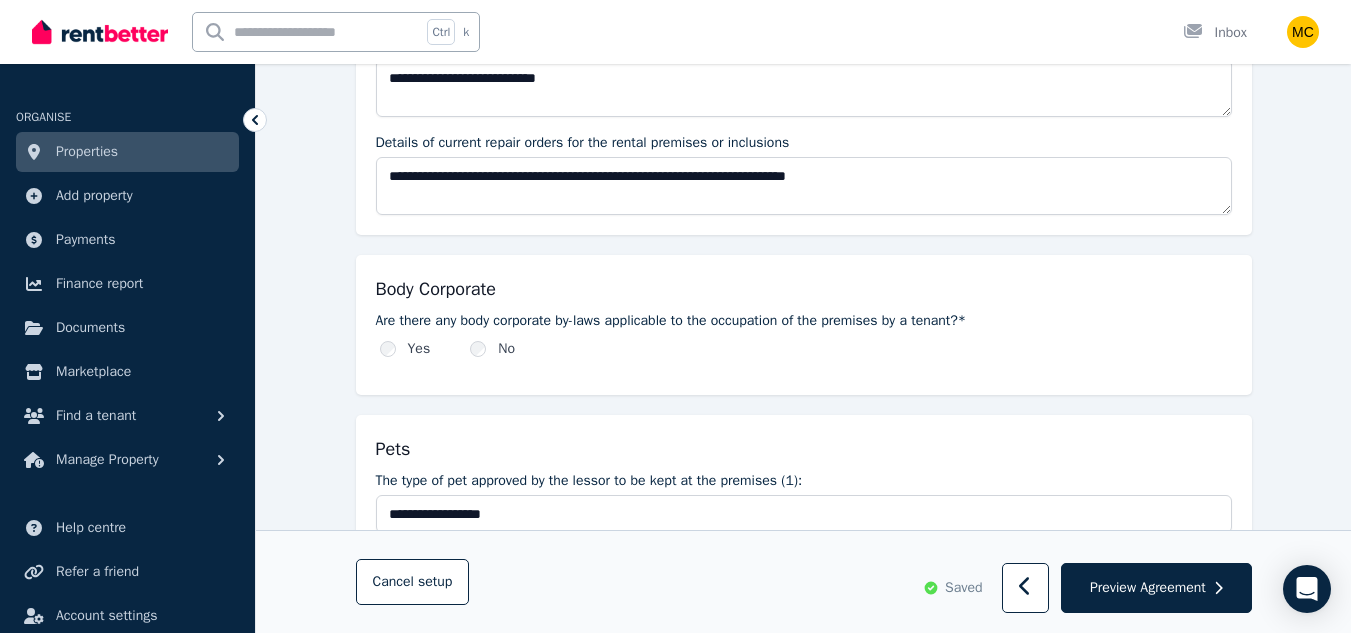 type on "**********" 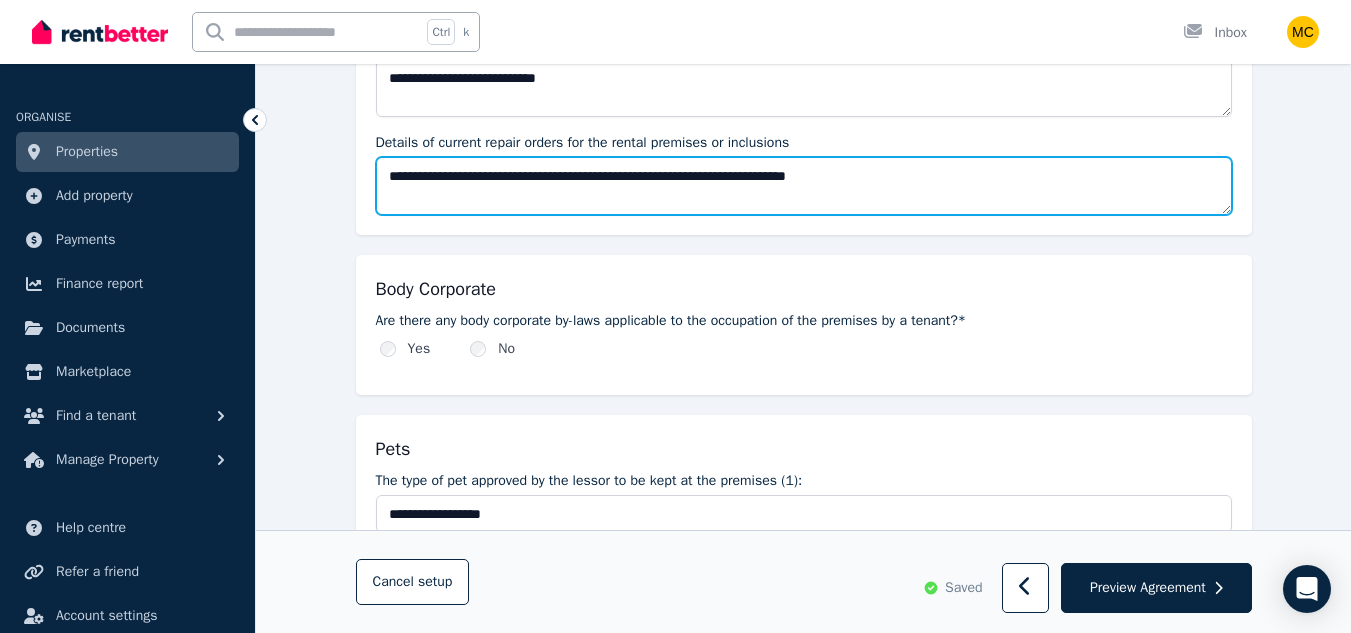 click on "**********" at bounding box center [804, 186] 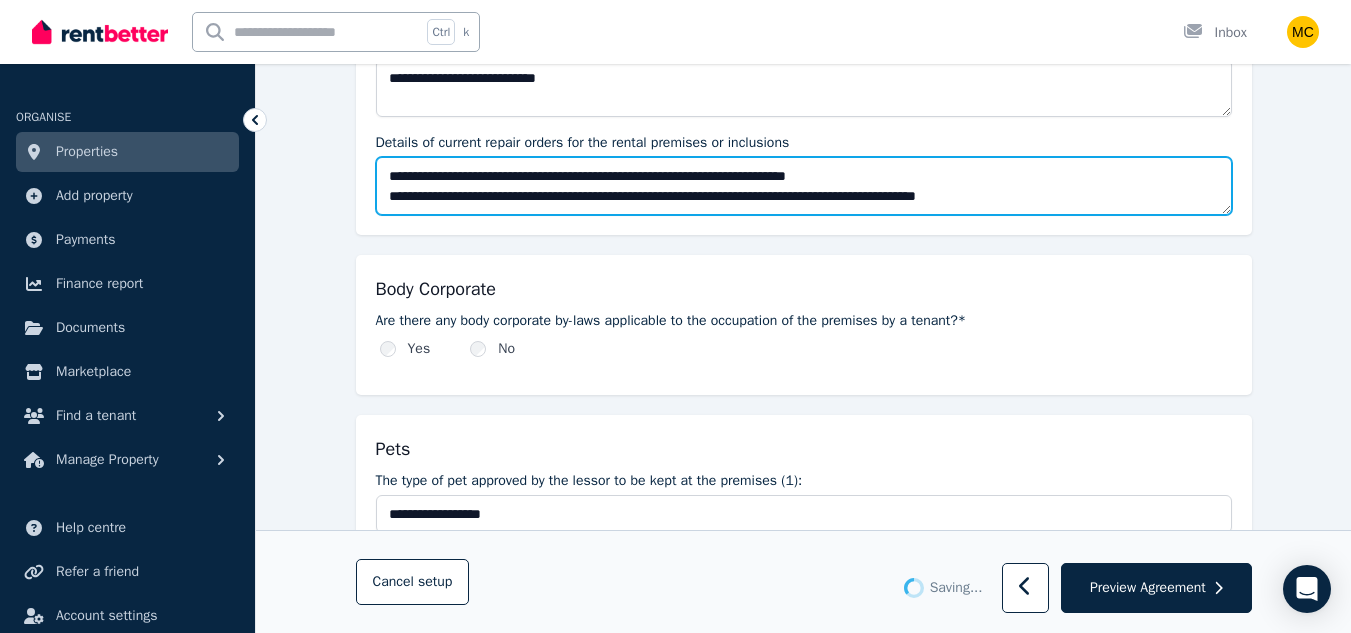 click on "**********" at bounding box center [804, 186] 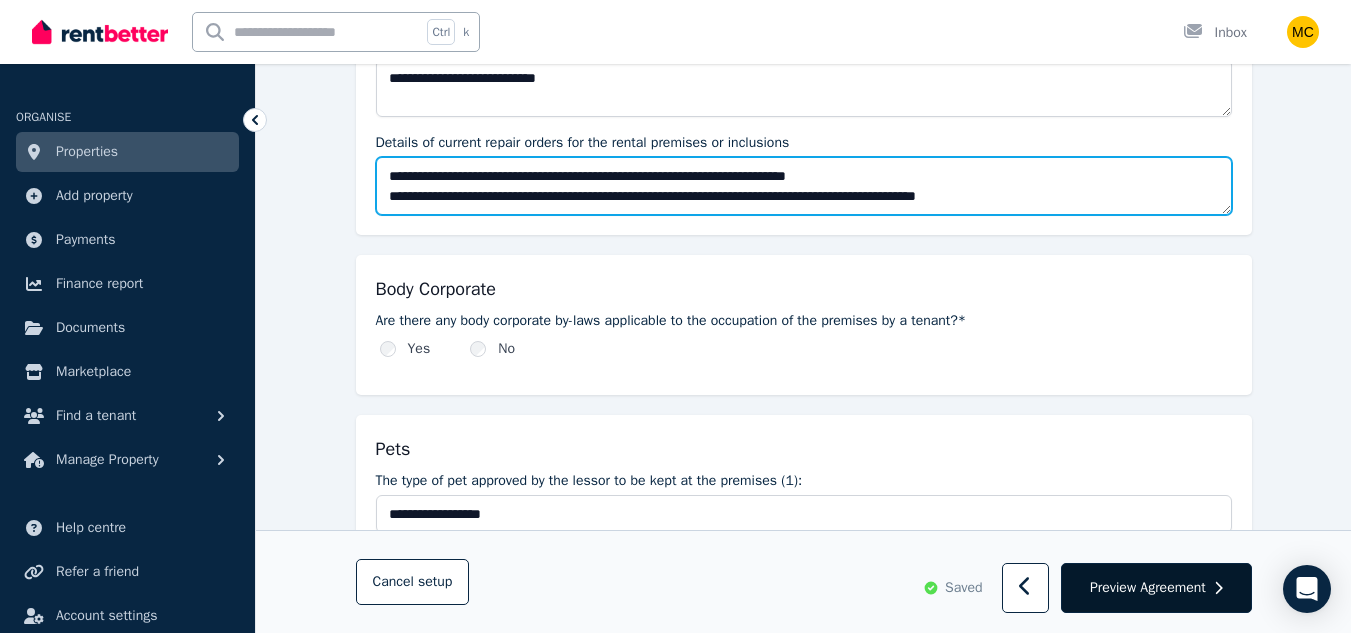 type on "**********" 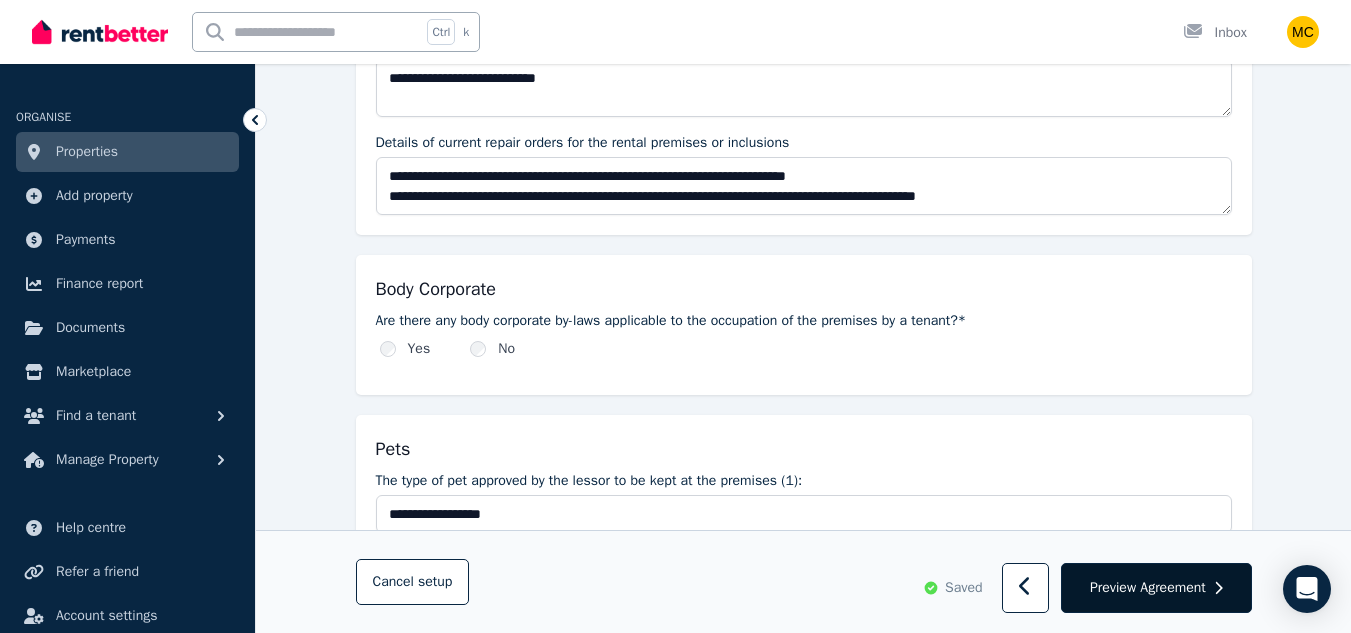 click on "Preview Agreement" at bounding box center (1156, 589) 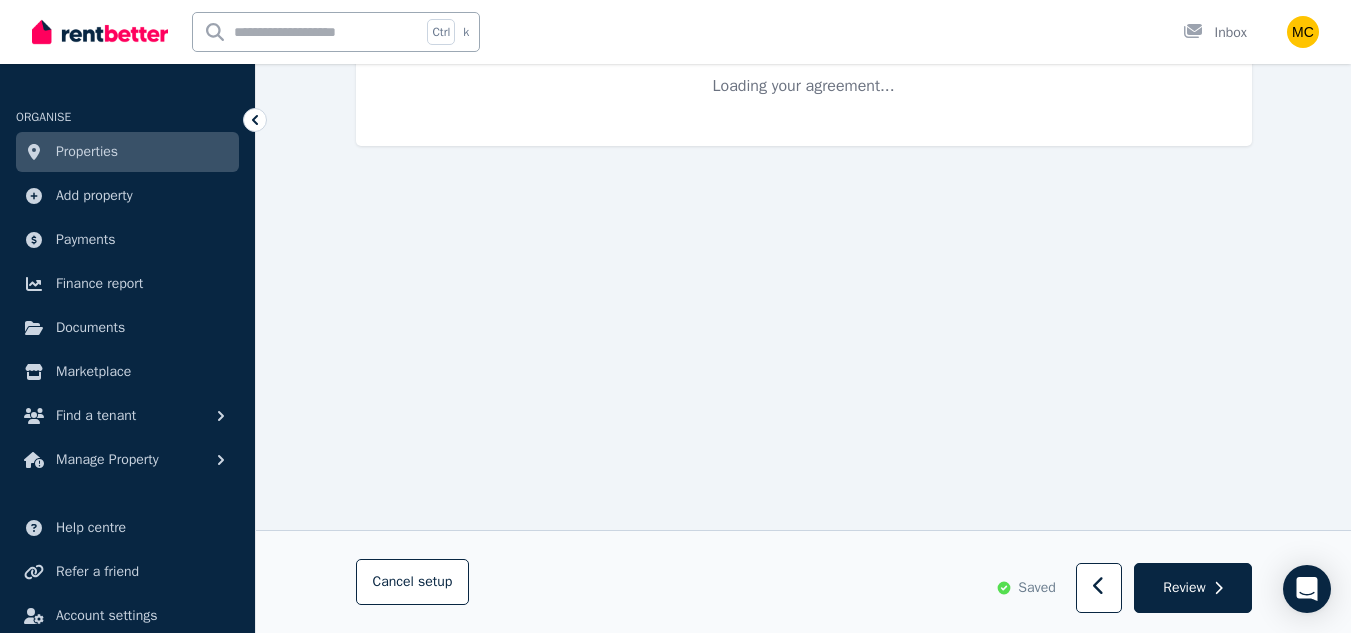 scroll, scrollTop: 0, scrollLeft: 0, axis: both 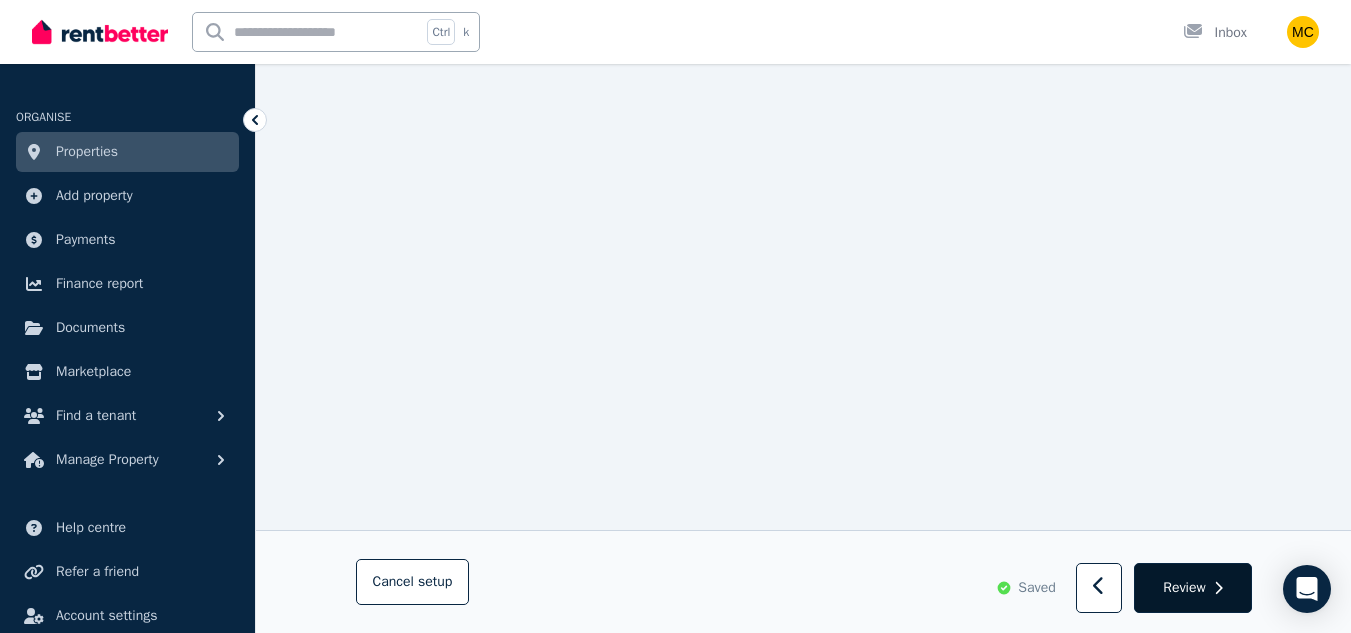 click on "Review" at bounding box center [1184, 588] 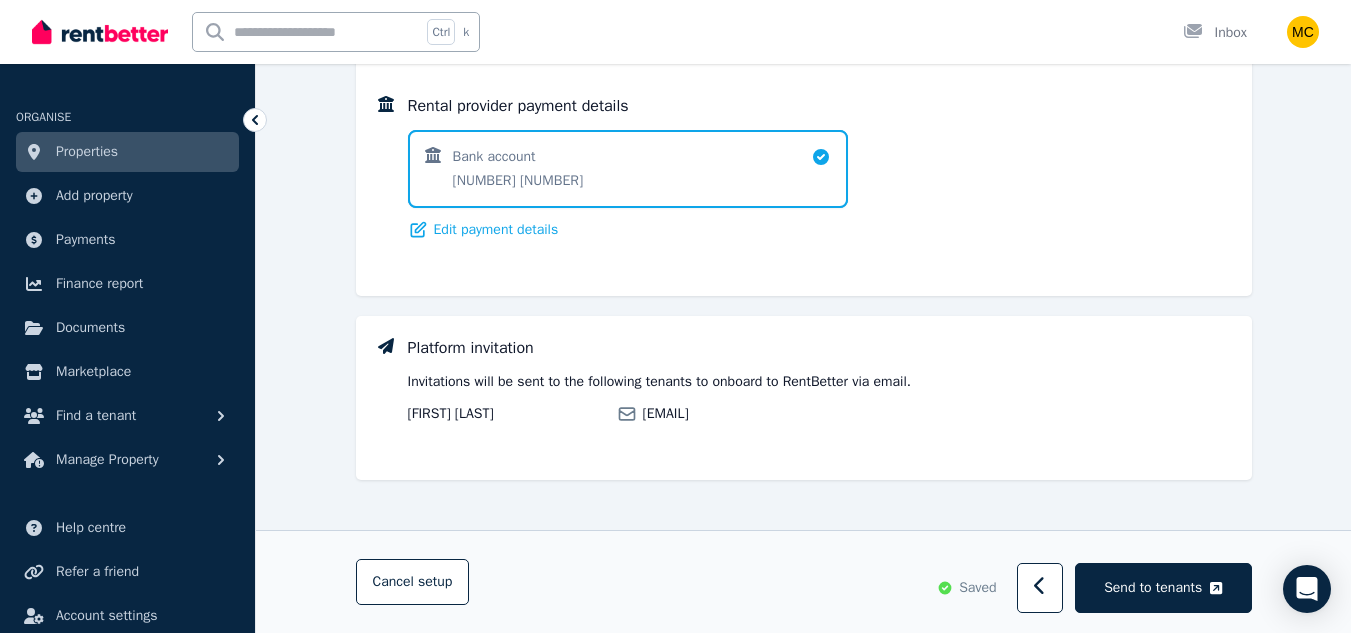 scroll, scrollTop: 1725, scrollLeft: 0, axis: vertical 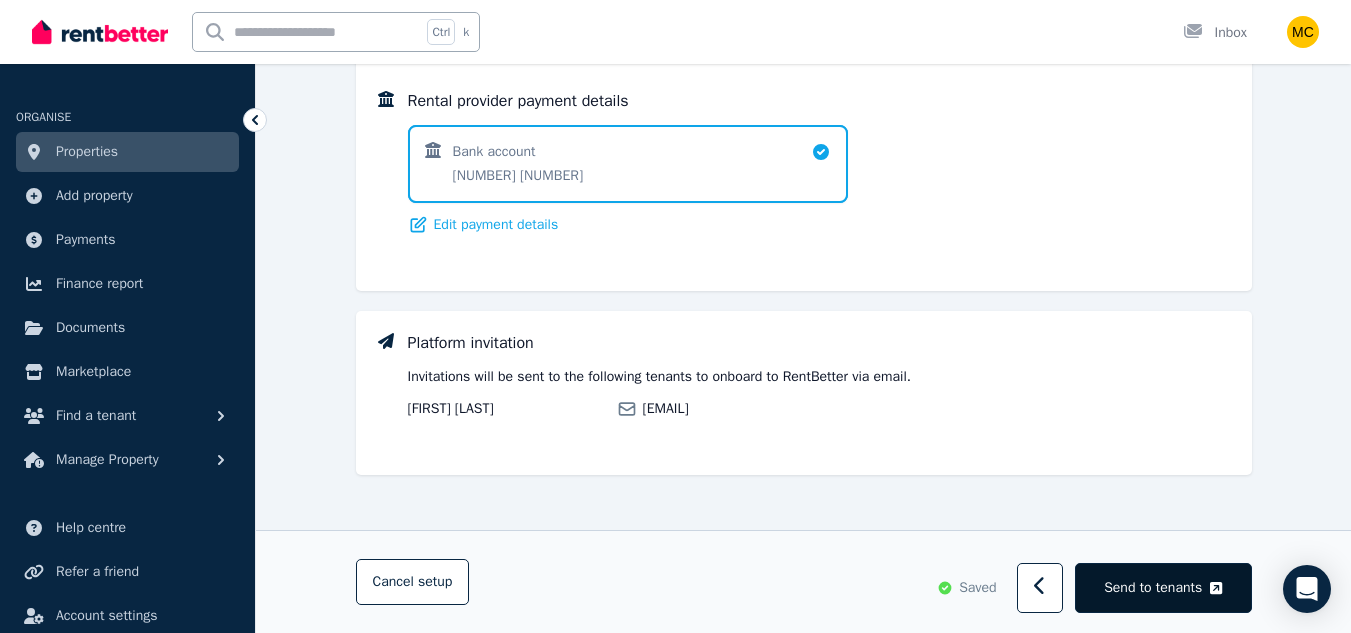 click on "Send to tenants" at bounding box center (1153, 588) 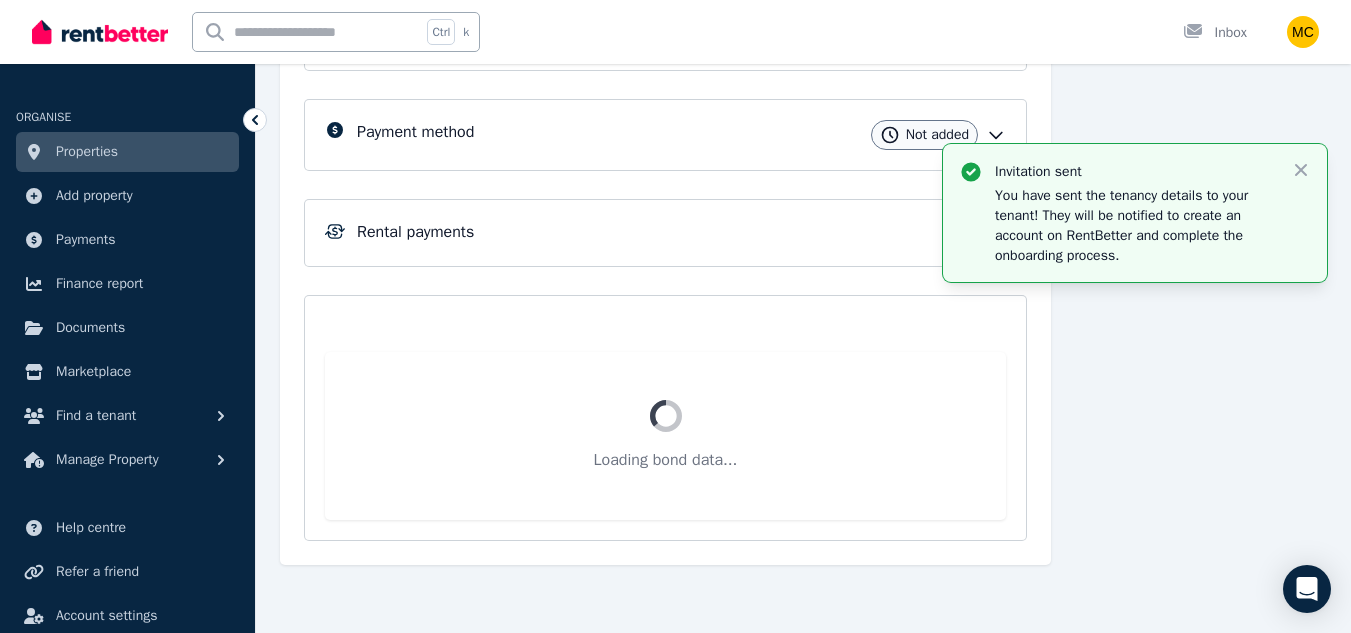 scroll, scrollTop: 501, scrollLeft: 0, axis: vertical 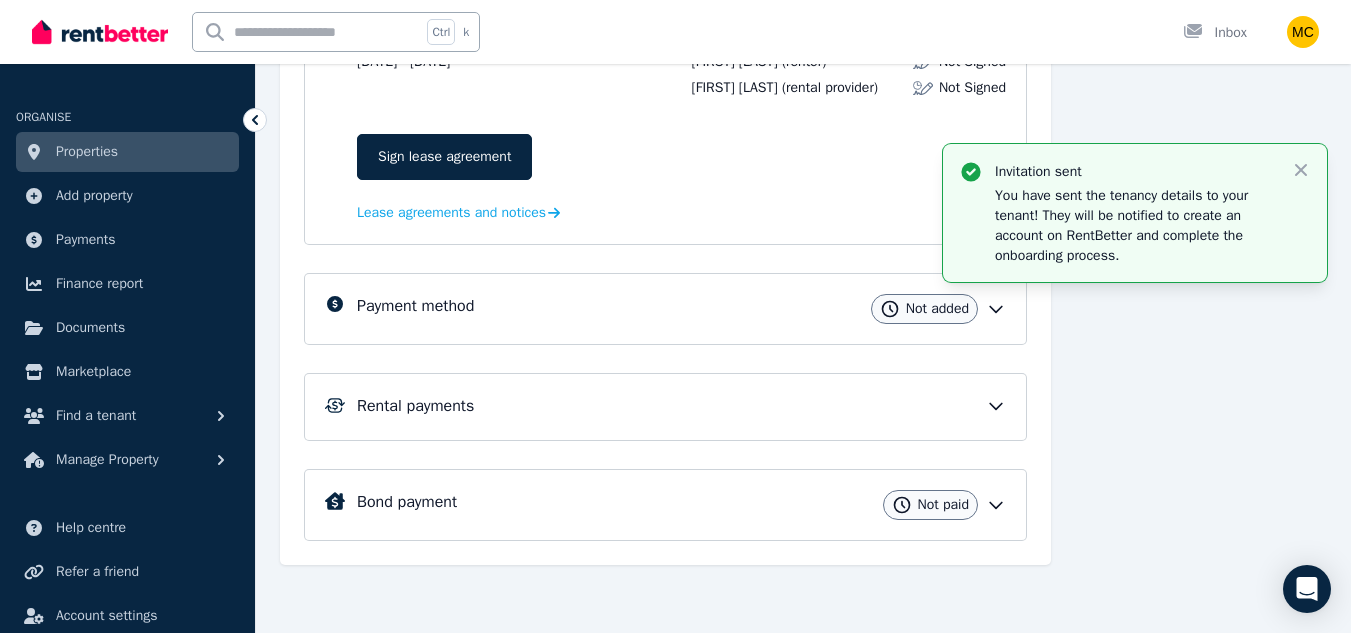 click 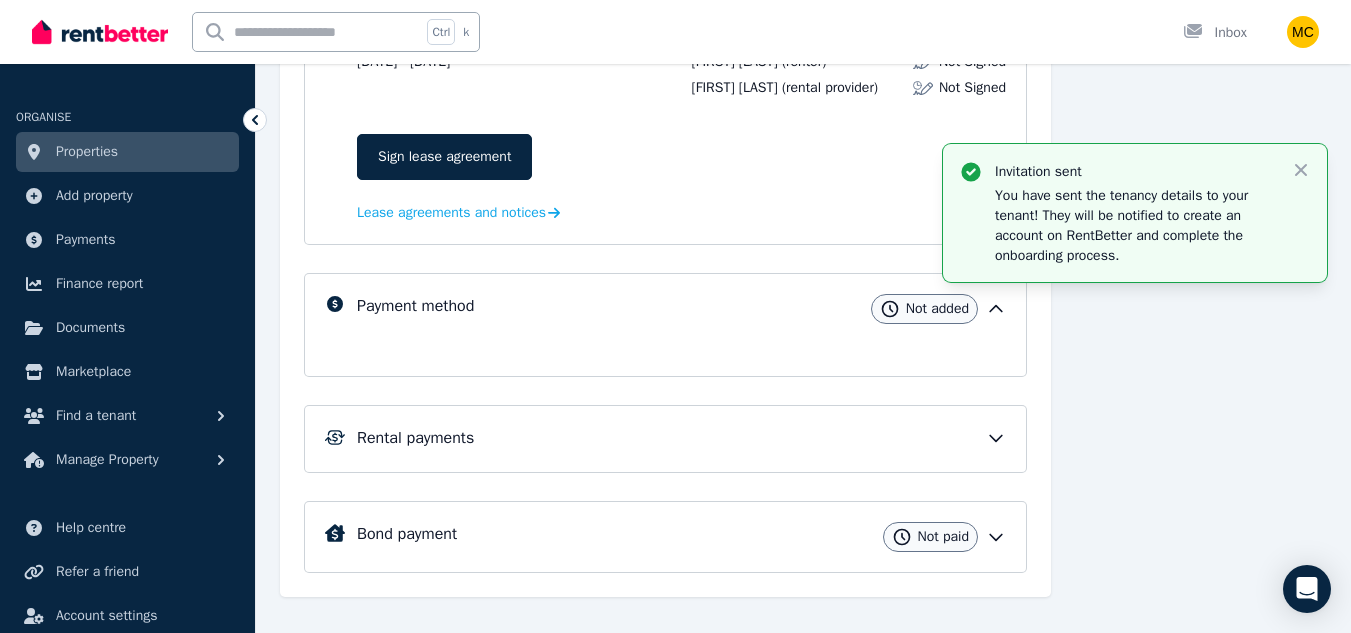scroll, scrollTop: 533, scrollLeft: 0, axis: vertical 